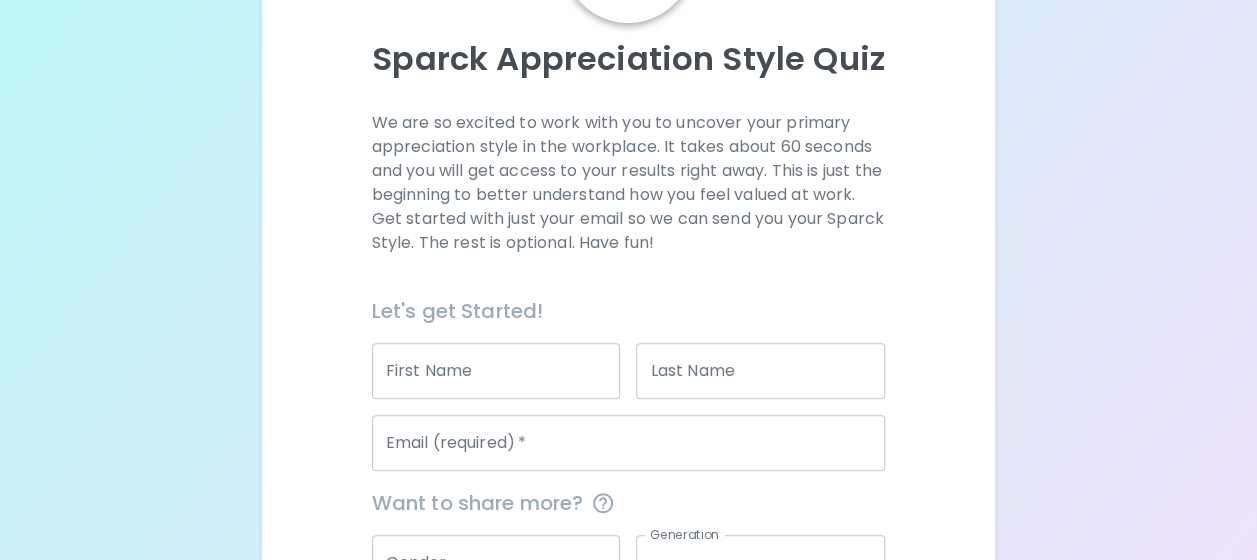 scroll, scrollTop: 300, scrollLeft: 0, axis: vertical 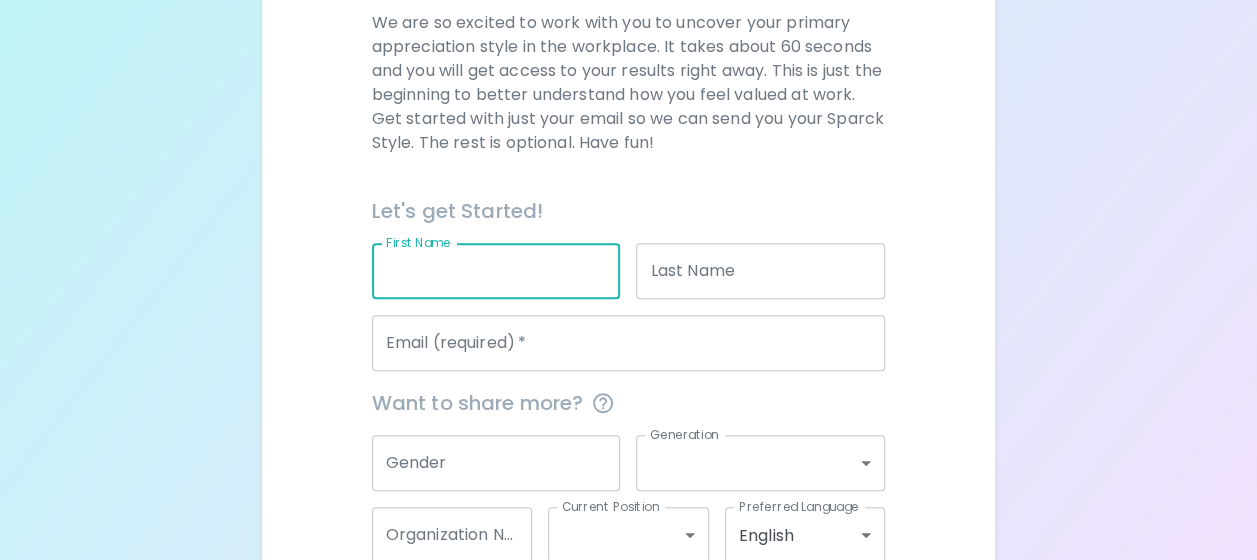 click on "First Name" at bounding box center (496, 271) 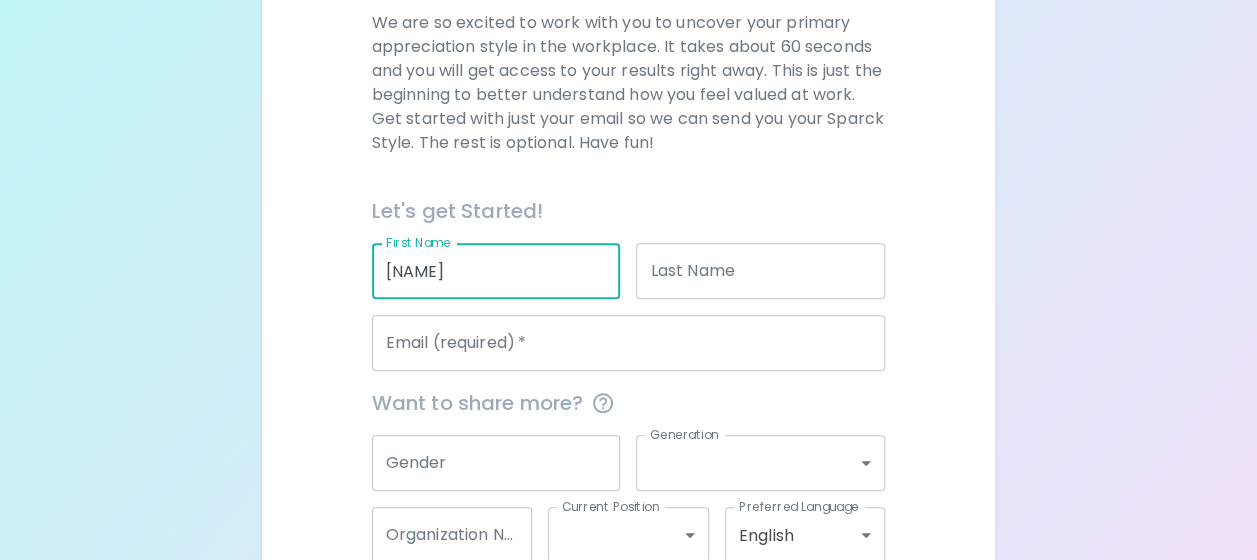 type on "[NAME]" 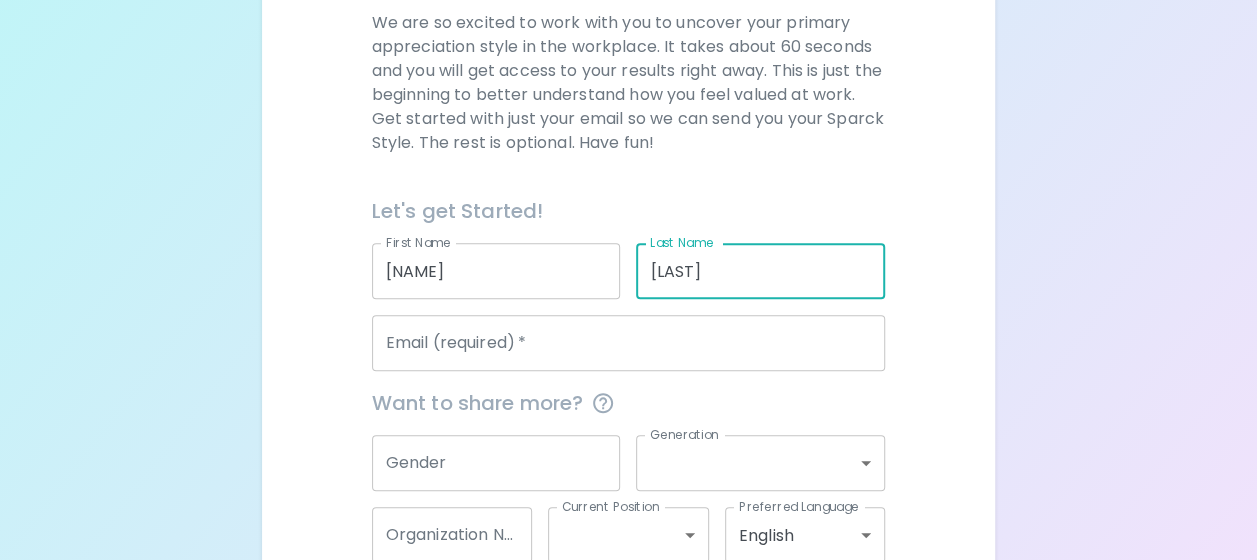 type on "[LAST]" 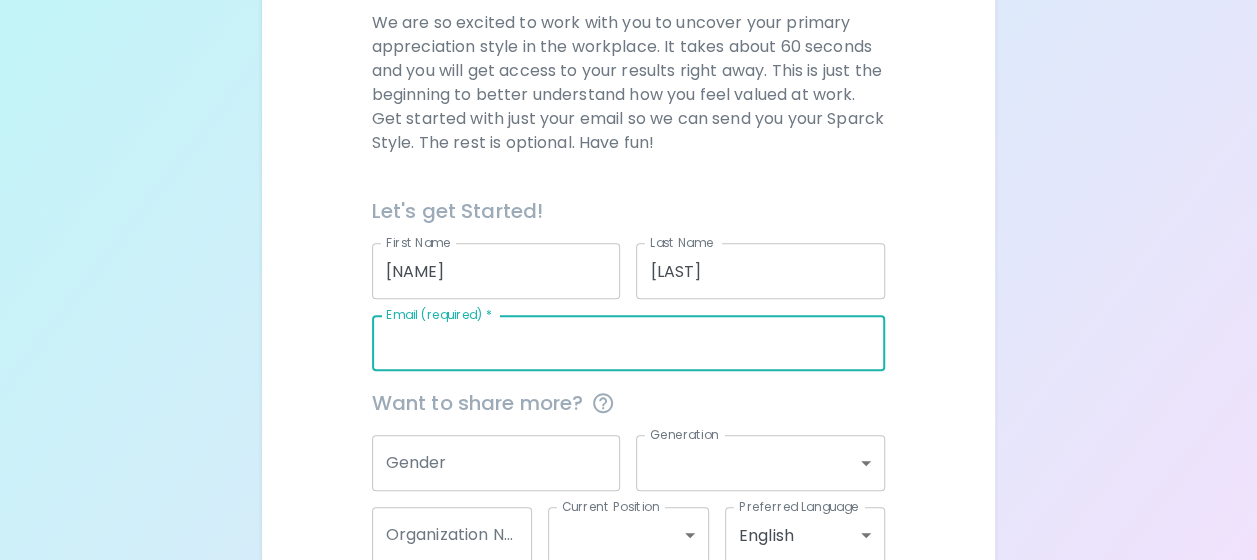 click on "Email (required)   *" at bounding box center [629, 343] 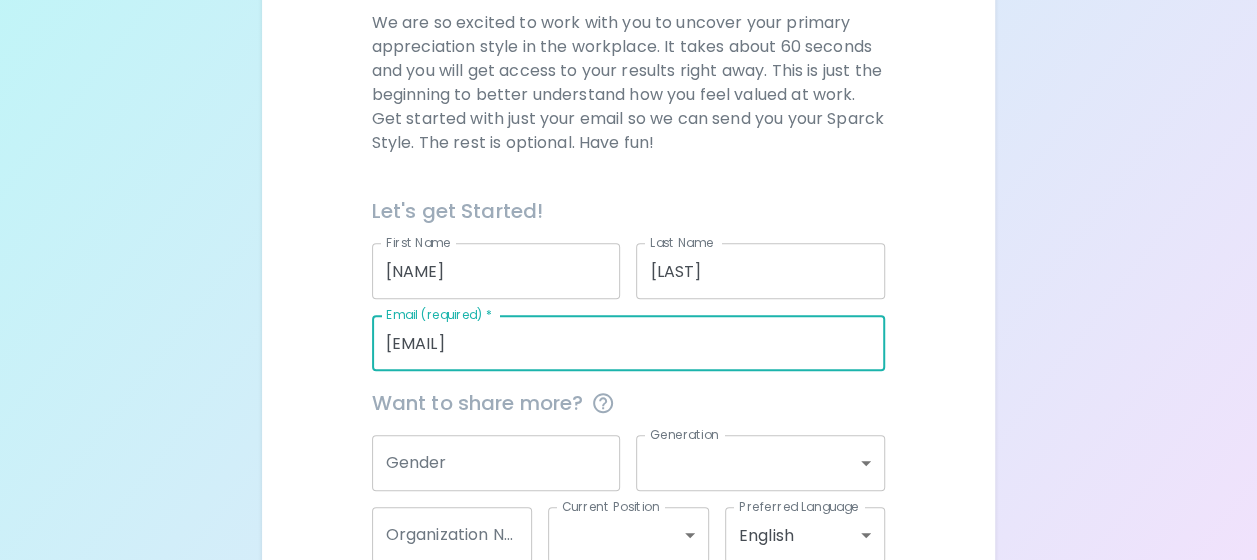 scroll, scrollTop: 400, scrollLeft: 0, axis: vertical 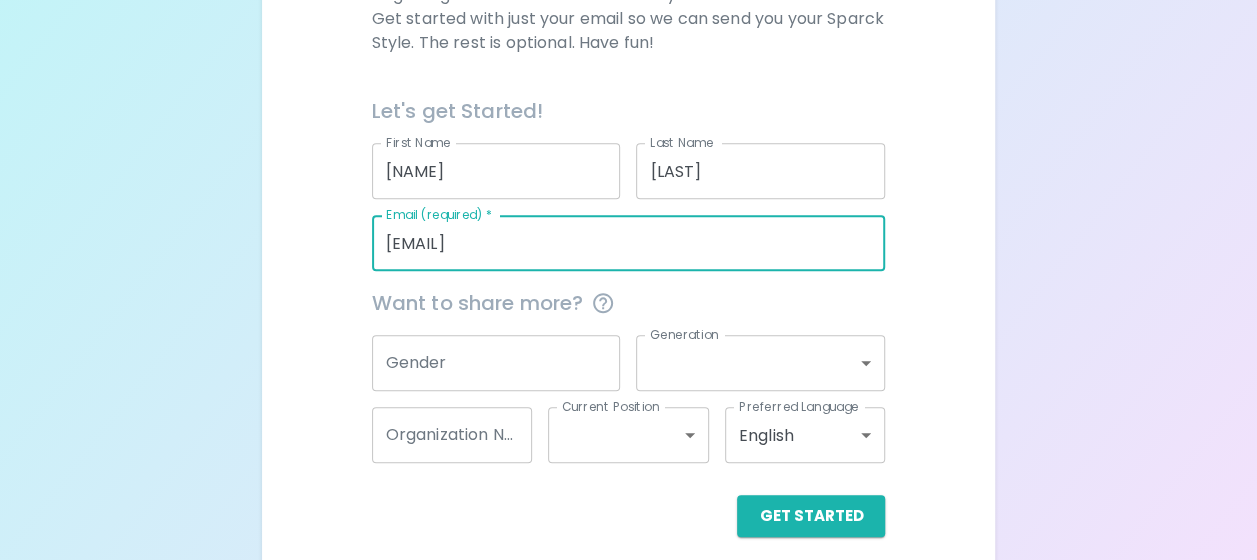 click on "Gender" at bounding box center (496, 363) 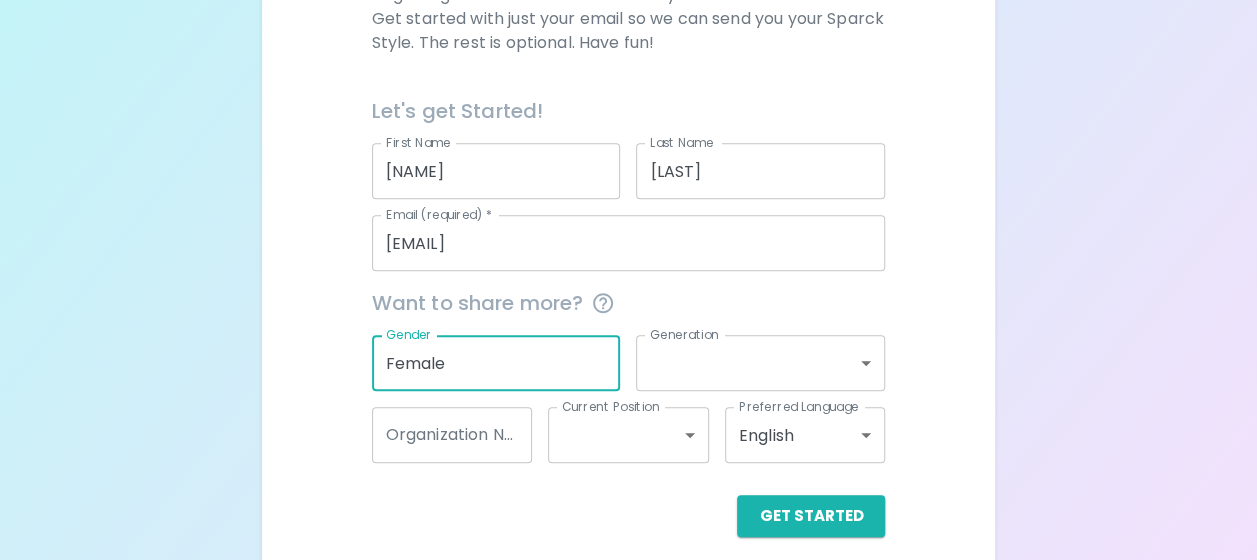 type on "Female" 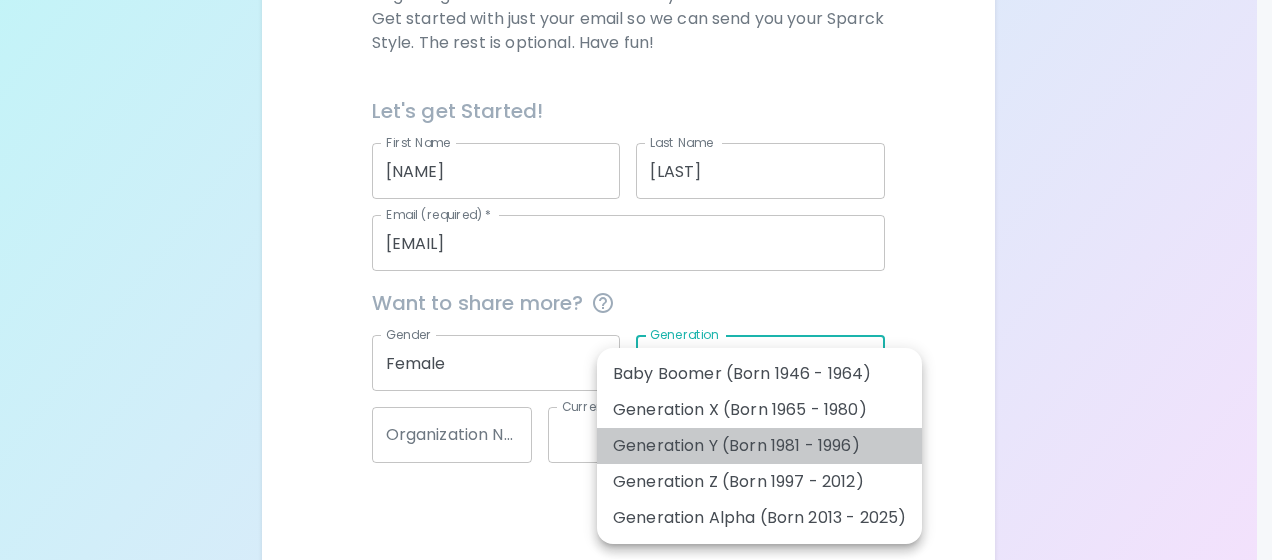 click on "Generation Y (Born 1981 - 1996)" at bounding box center (759, 446) 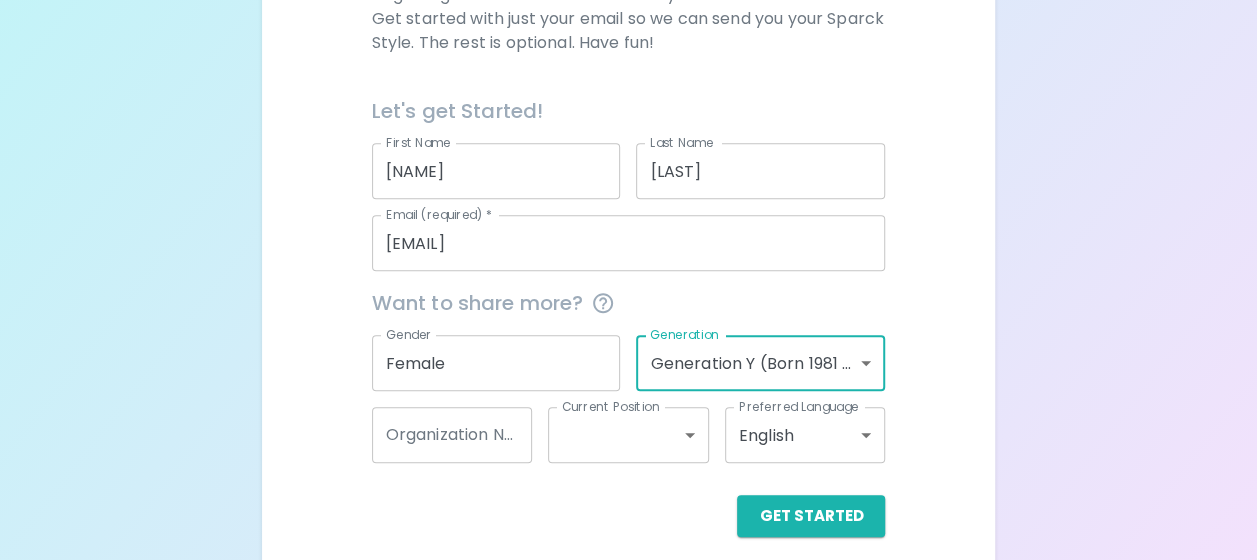 click on "Organization Name" at bounding box center (452, 435) 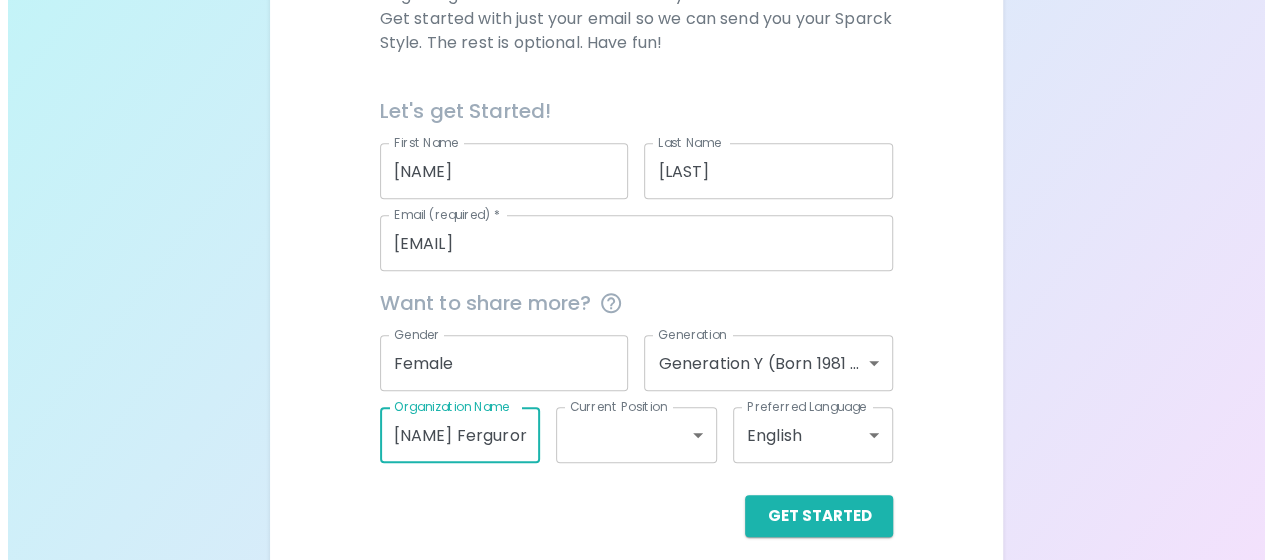 scroll, scrollTop: 0, scrollLeft: 7, axis: horizontal 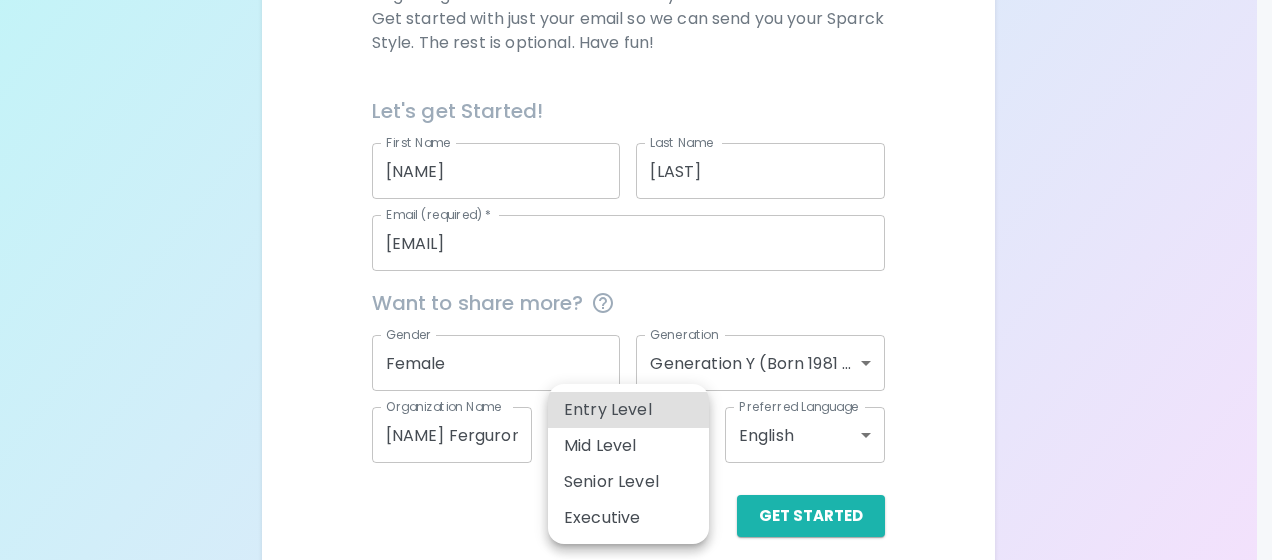 click on "Sparck Appreciation Style Quiz We are so excited to work with you to uncover your primary appreciation style in the workplace. It takes about 60 seconds and you will get access to your results right away. This is just the beginning to better understand how you feel valued at work. Get started with just your email so we can send you your Sparck Style. The rest is optional. Have fun! Let's get Started! First Name [FIRST] First Name Last Name [LAST] Last Name Email (required)   * [EMAIL] Email (required)   * Want to share more? Gender Female Gender Generation Generation Y (Born 1981 - 1996) generation_y Generation Organization Name [ORGANIZATION] Organization Name Current Position ​ Current Position Preferred Language English en Preferred Language Get Started   English Español العربية‏ Português Entry Level Mid Level Senior Level Executive" at bounding box center (636, 88) 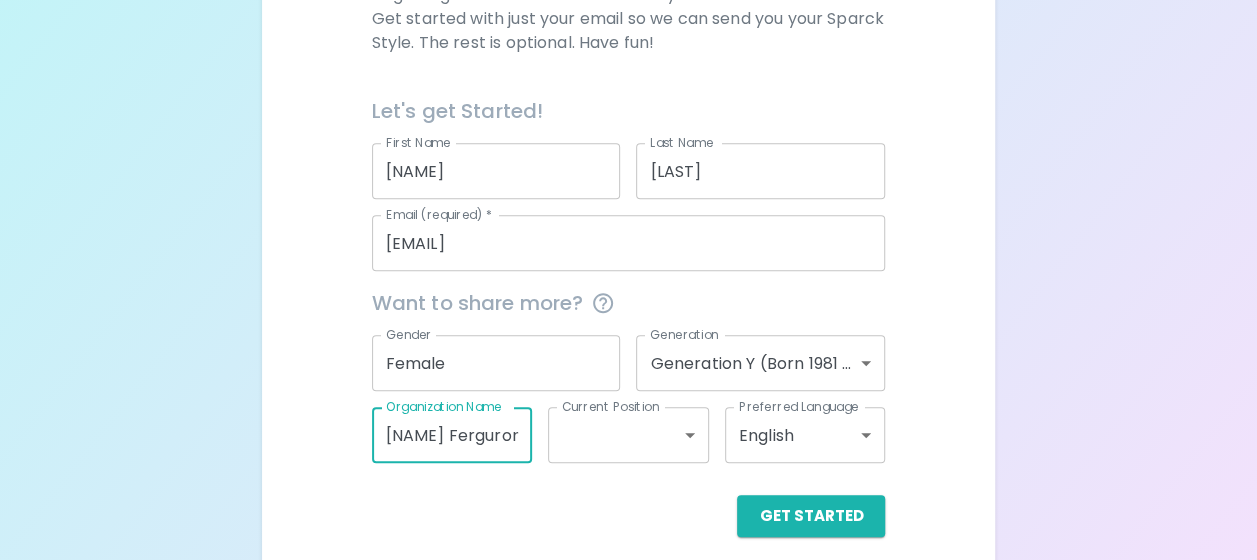 click on "[NAME] Ferguron" at bounding box center [452, 435] 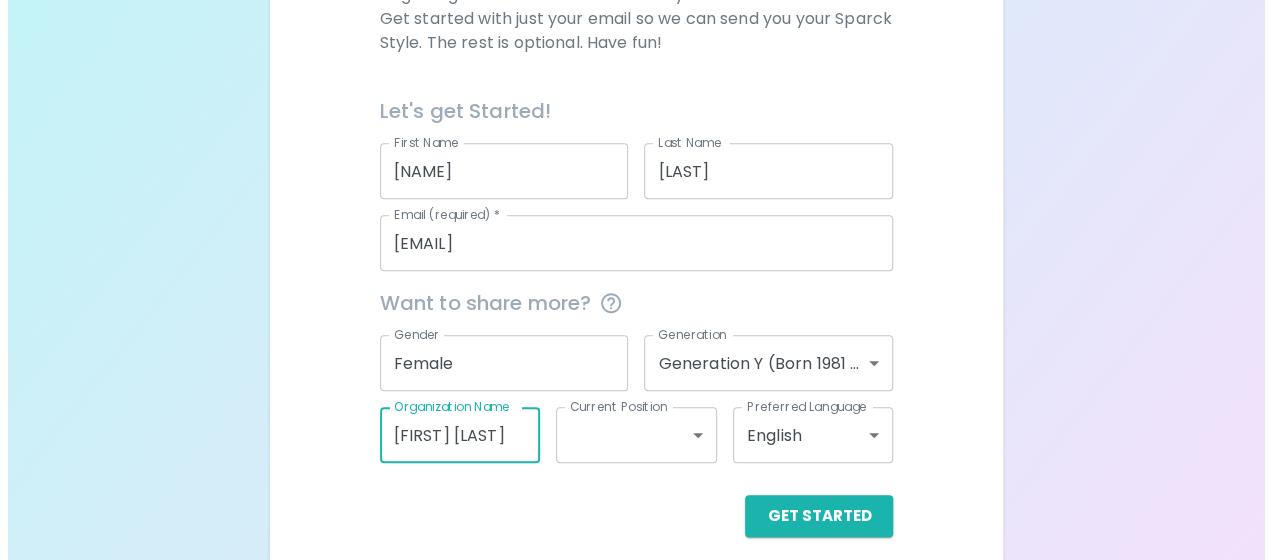 scroll, scrollTop: 0, scrollLeft: 9, axis: horizontal 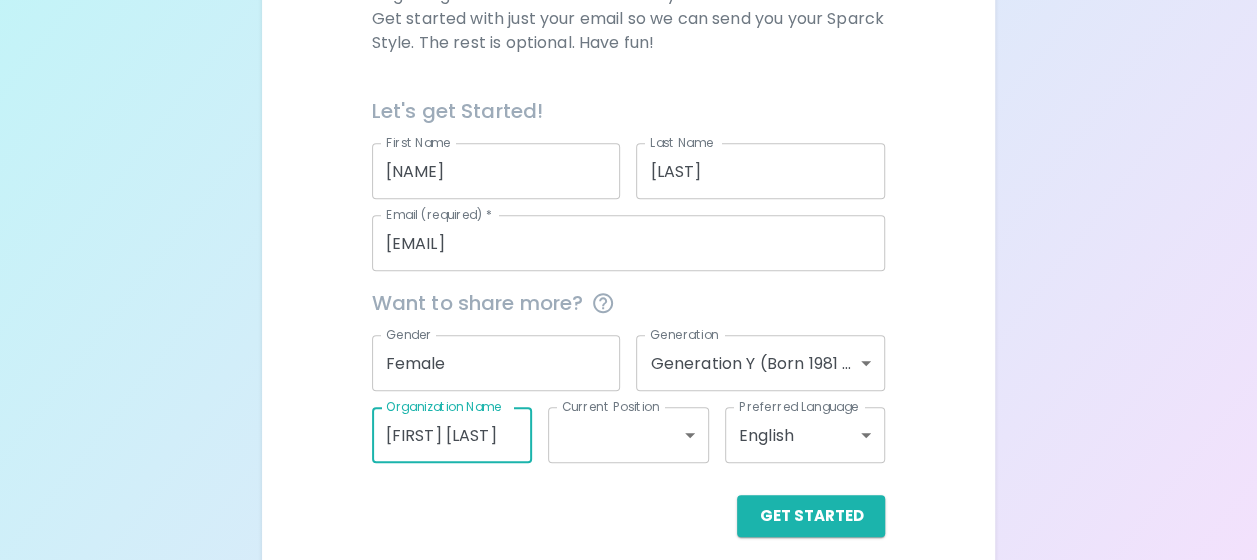 type on "[FIRST] [LAST]" 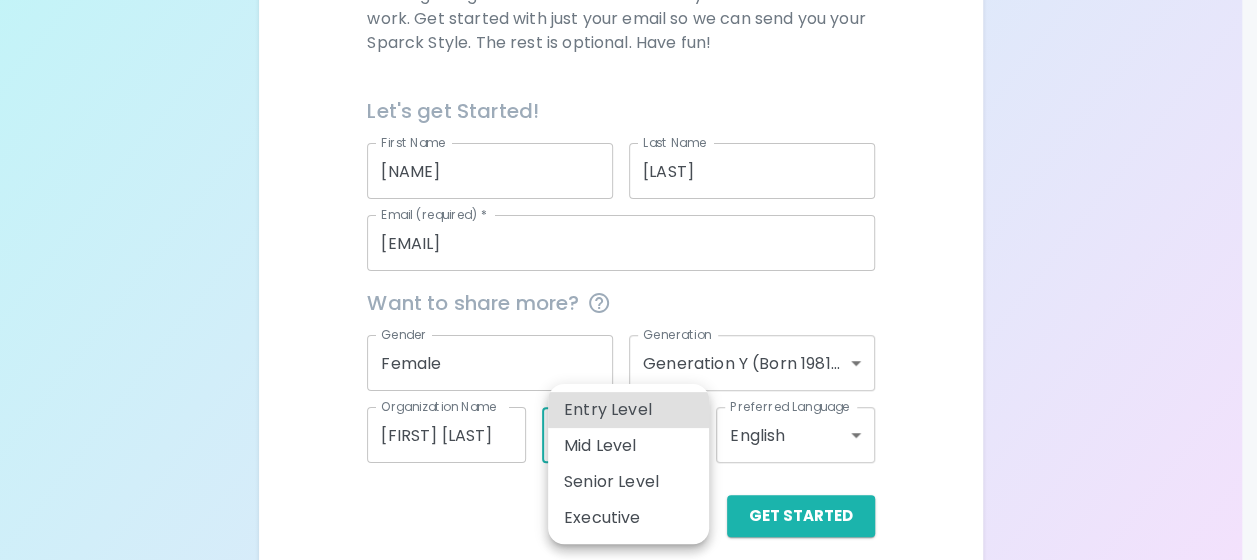 scroll, scrollTop: 0, scrollLeft: 0, axis: both 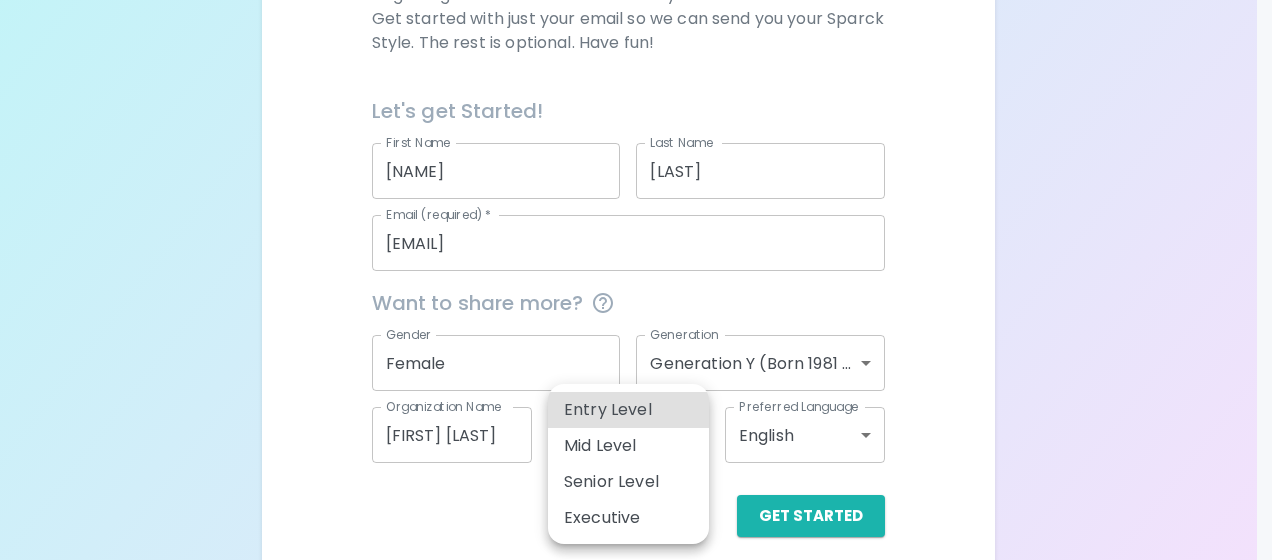 click on "Sparck Appreciation Style Quiz We are so excited to work with you to uncover your primary appreciation style in the workplace. It takes about 60 seconds and you will get access to your results right away. This is just the beginning to better understand how you feel valued at work. Get started with just your email so we can send you your Sparck Style. The rest is optional. Have fun! Let's get Started! First Name [FIRST] First Name Last Name [LAST] Last Name Email (required)   * [EMAIL] Email (required)   * Want to share more? Gender Female Gender Generation Generation Y (Born 1981 - 1996) generation_y Generation Organization Name [ORGANIZATION] Organization Name Current Position ​ Current Position Preferred Language English en Preferred Language Get Started   English Español العربية‏ Português Entry Level Mid Level Senior Level Executive" at bounding box center (636, 88) 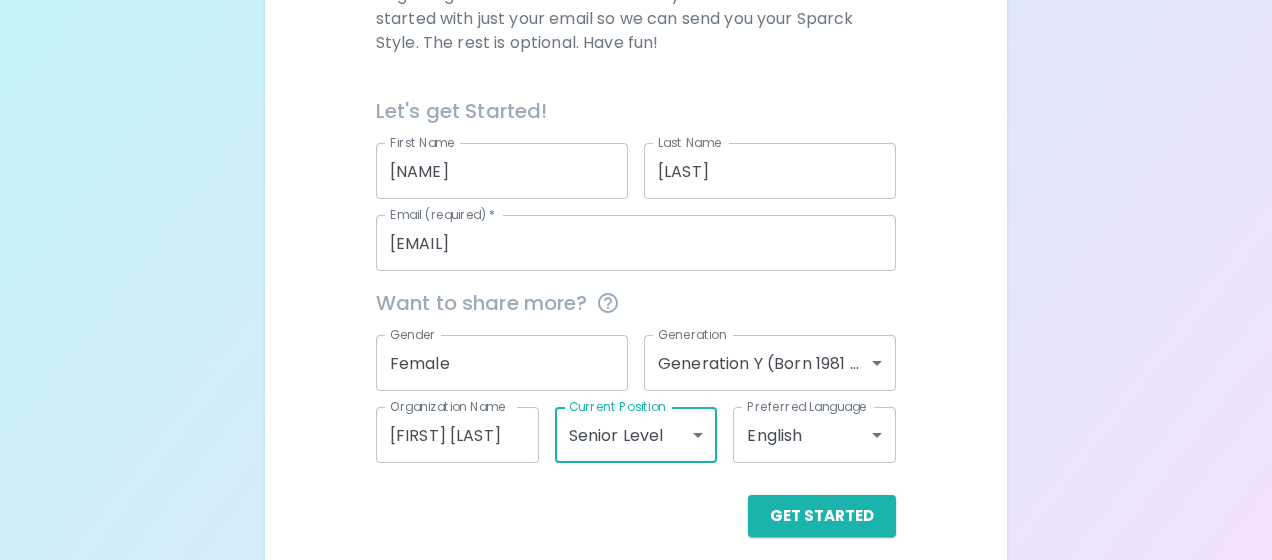 click on "Sparck Appreciation Style Quiz We are so excited to work with you to uncover your primary appreciation style in the workplace. It takes about 60 seconds and you will get access to your results right away. This is just the beginning to better understand how you feel valued at work. Get started with just your email so we can send you your Sparck Style. The rest is optional. Have fun! Let's get Started! First Name [FIRST] First Name Last Name [LAST] Last Name Email (required)   * [EMAIL] Email (required)   * Want to share more? Gender Female Gender Generation Generation Y (Born 1981 - 1996) generation_y Generation Organization Name [ORGANIZATION] Organization Name Current Position Senior Level senior_level Current Position Preferred Language English en Preferred Language Get Started   English Español العربية‏ Português" at bounding box center [636, 88] 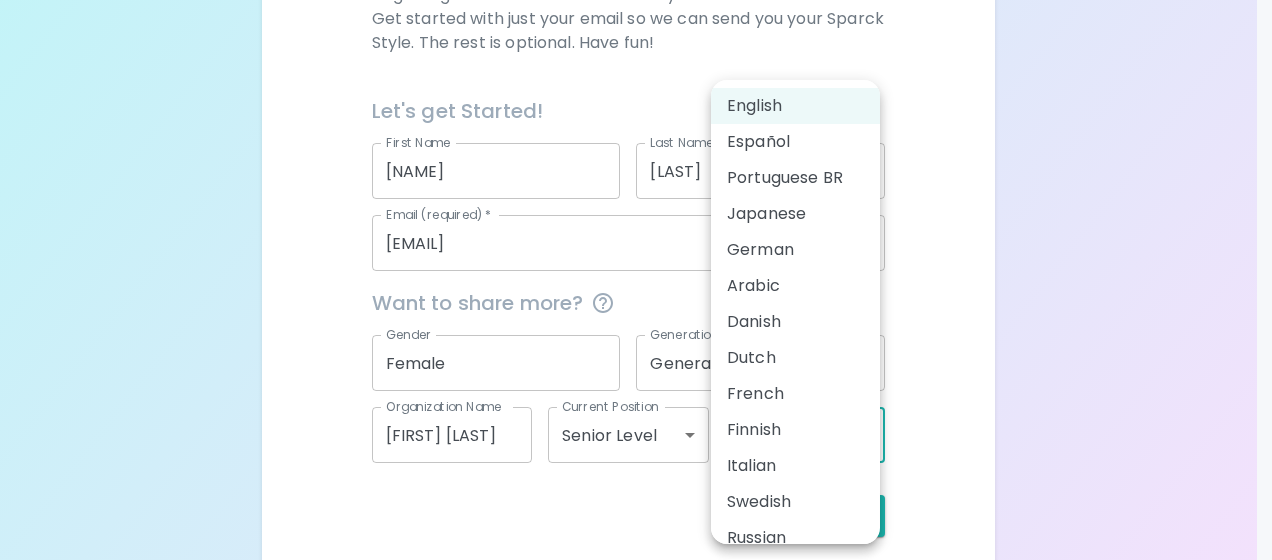 click at bounding box center (636, 280) 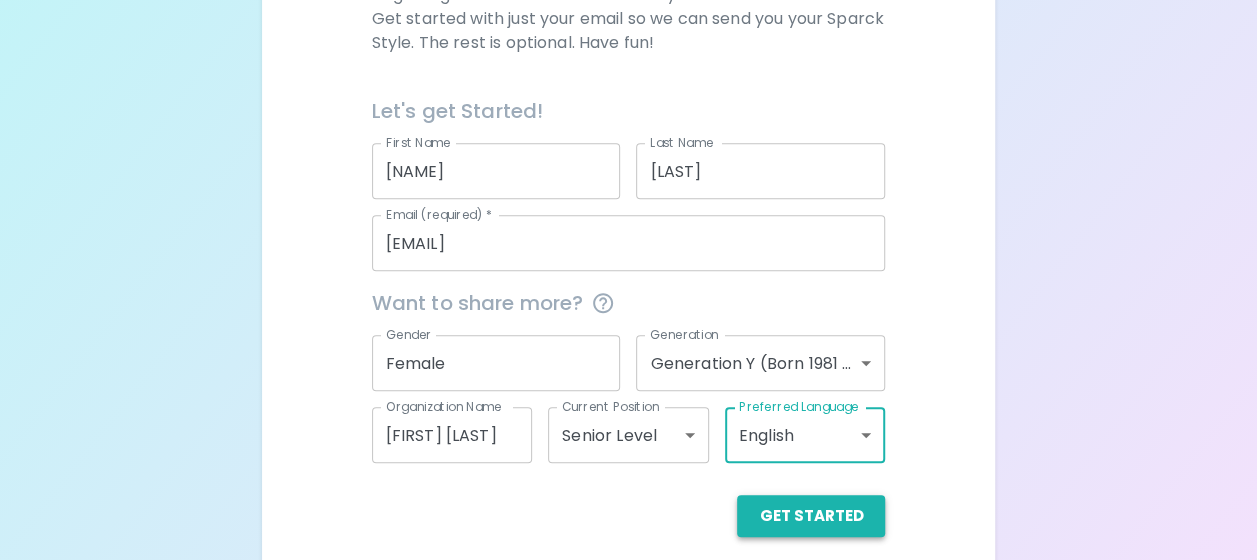 click on "Get Started" at bounding box center [811, 516] 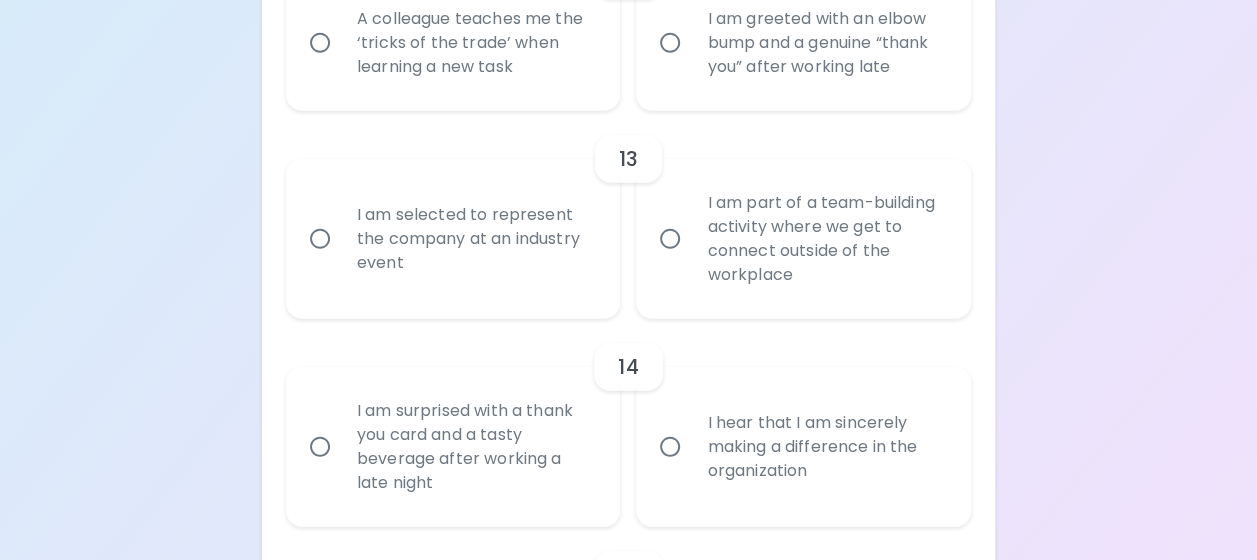 scroll, scrollTop: 2800, scrollLeft: 0, axis: vertical 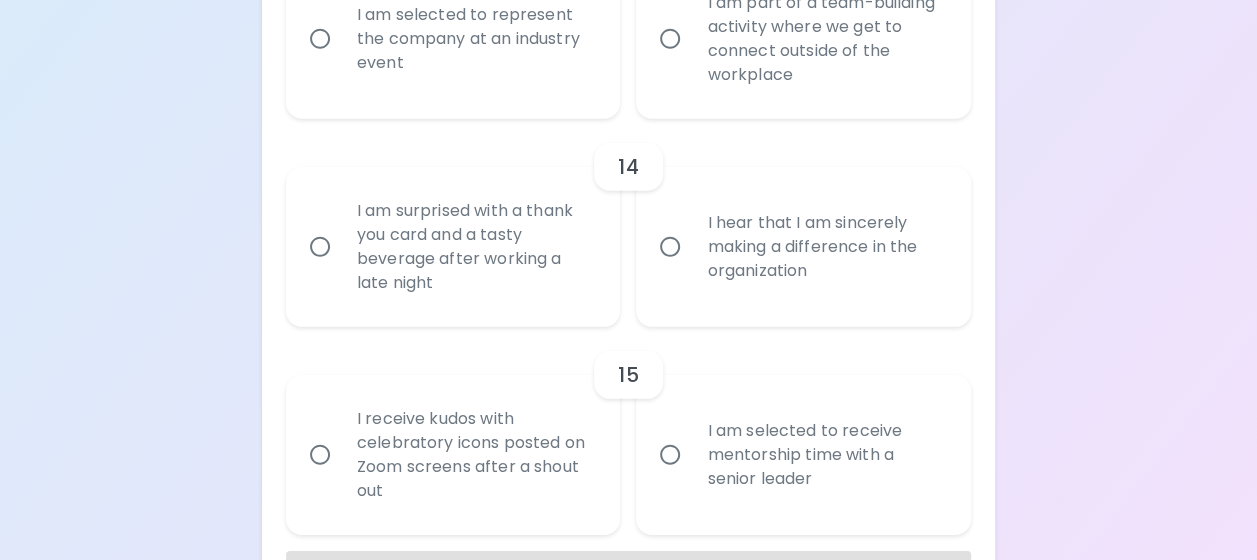 click on "I hear that I am sincerely making a difference in the organization" at bounding box center [670, 247] 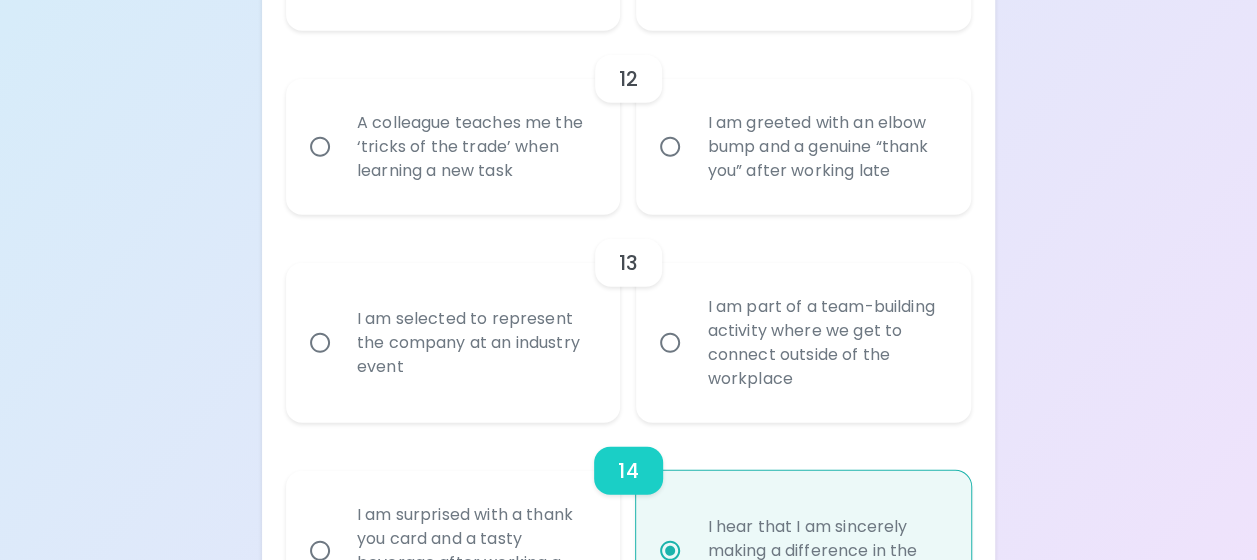 scroll, scrollTop: 2896, scrollLeft: 0, axis: vertical 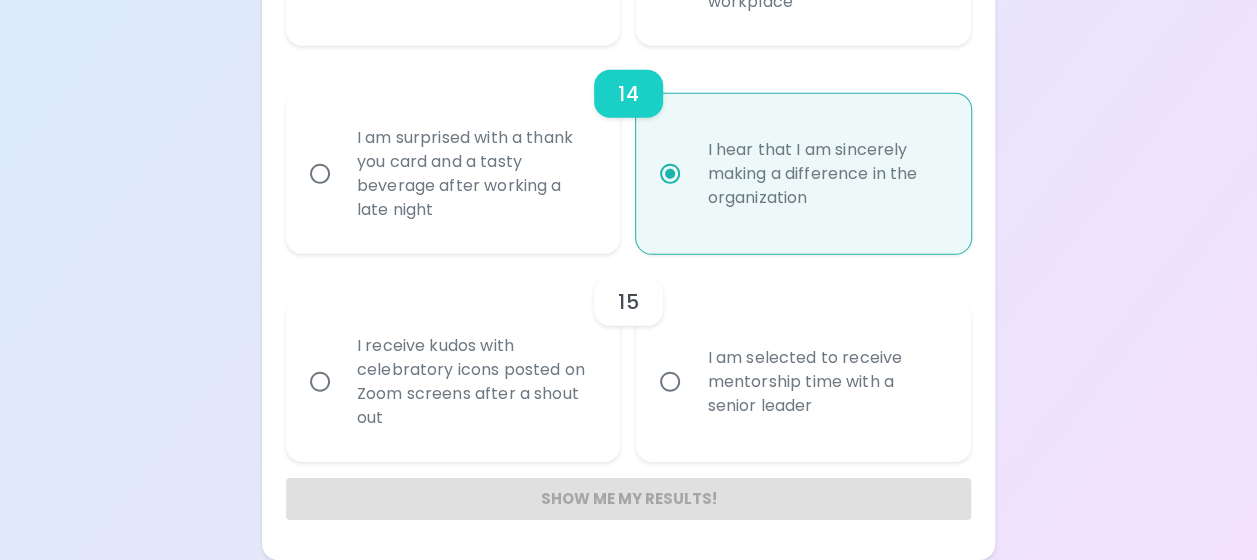 click on "I am selected to receive mentorship time with a senior leader" at bounding box center [670, 382] 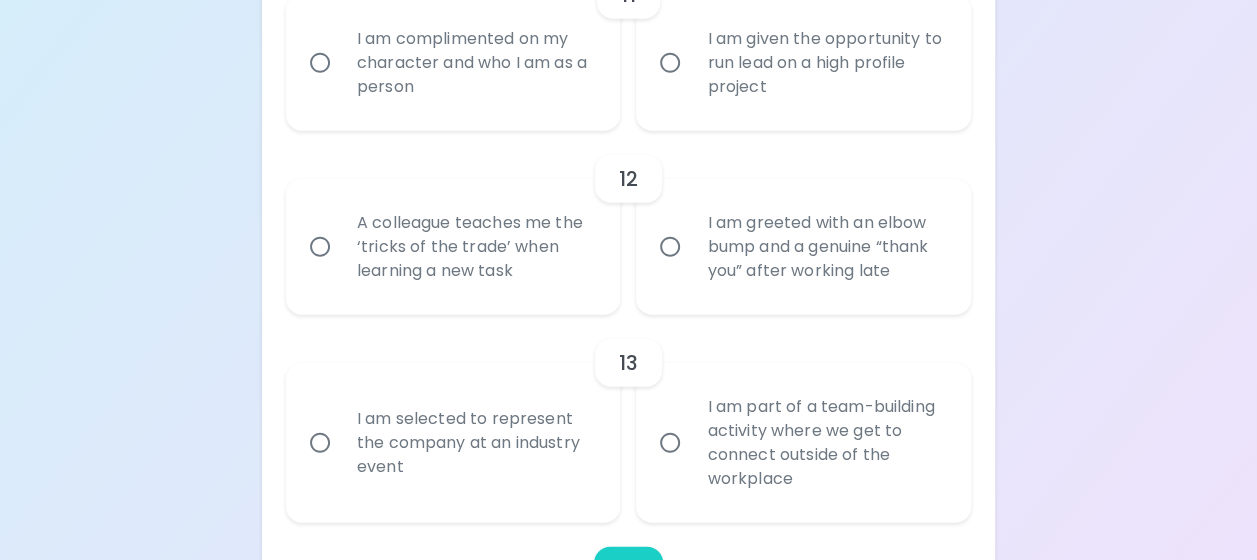 scroll, scrollTop: 2296, scrollLeft: 0, axis: vertical 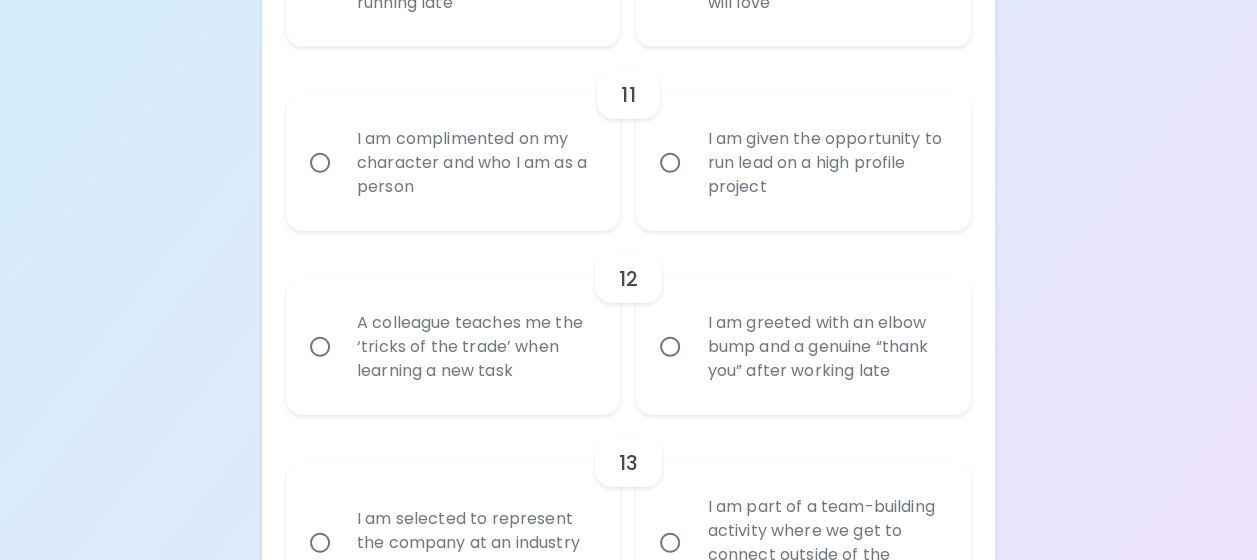 radio on "true" 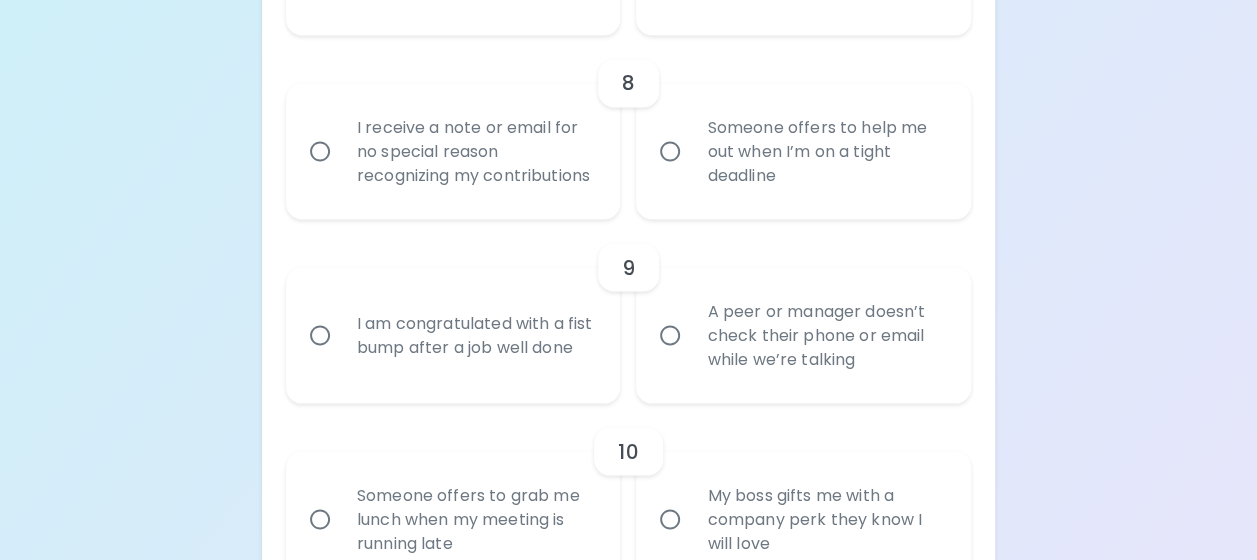 scroll, scrollTop: 1656, scrollLeft: 0, axis: vertical 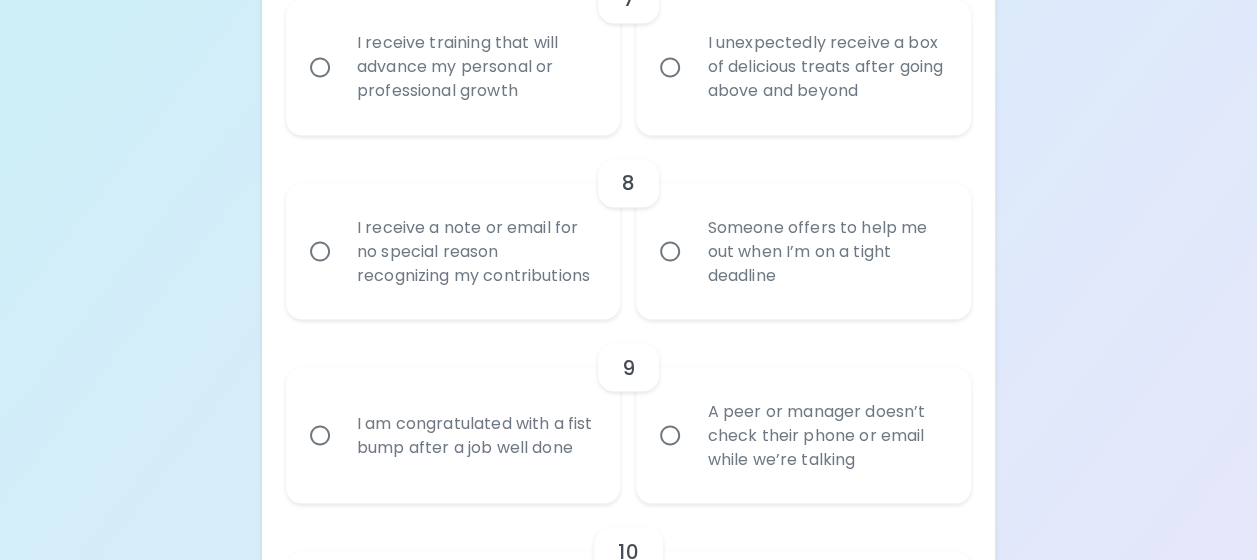 radio on "true" 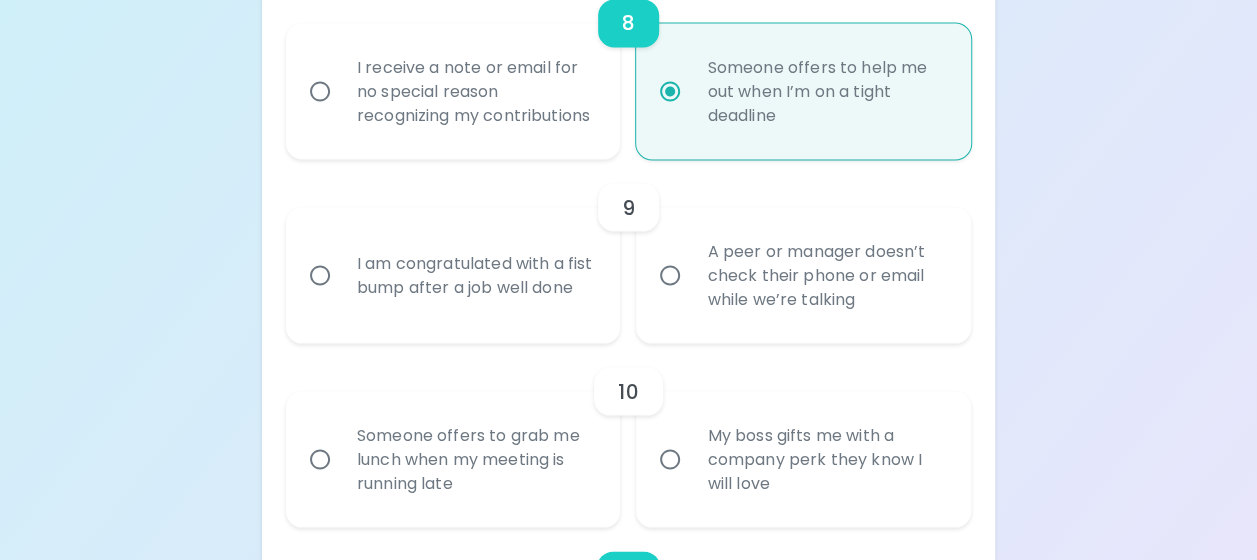 scroll, scrollTop: 1616, scrollLeft: 0, axis: vertical 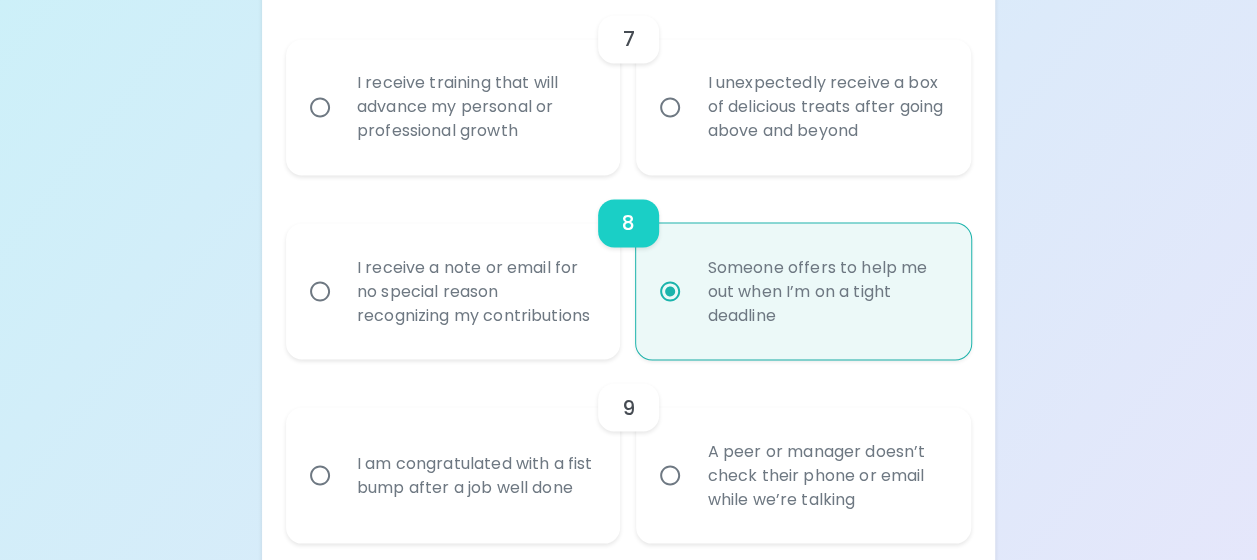 radio on "true" 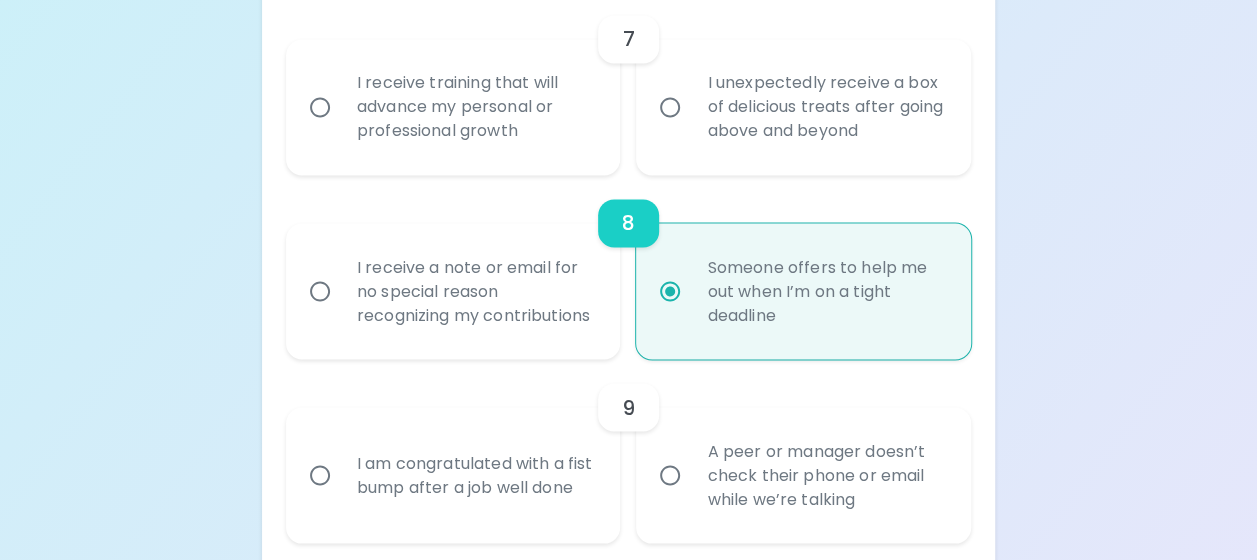 radio on "false" 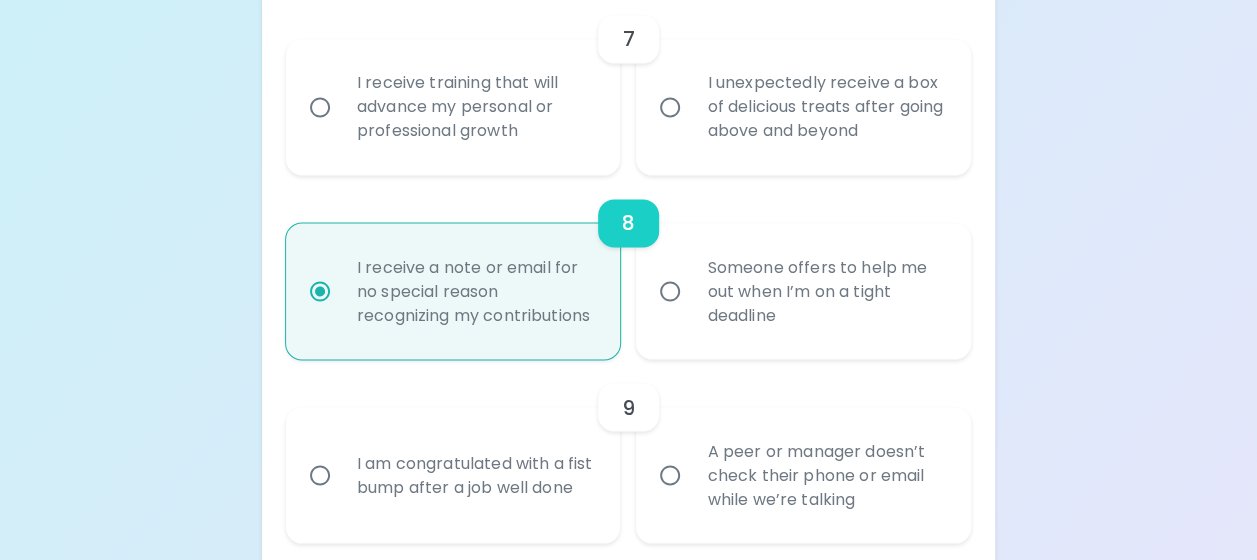 click on "Someone offers to help me out when I’m on a tight deadline" at bounding box center (825, 291) 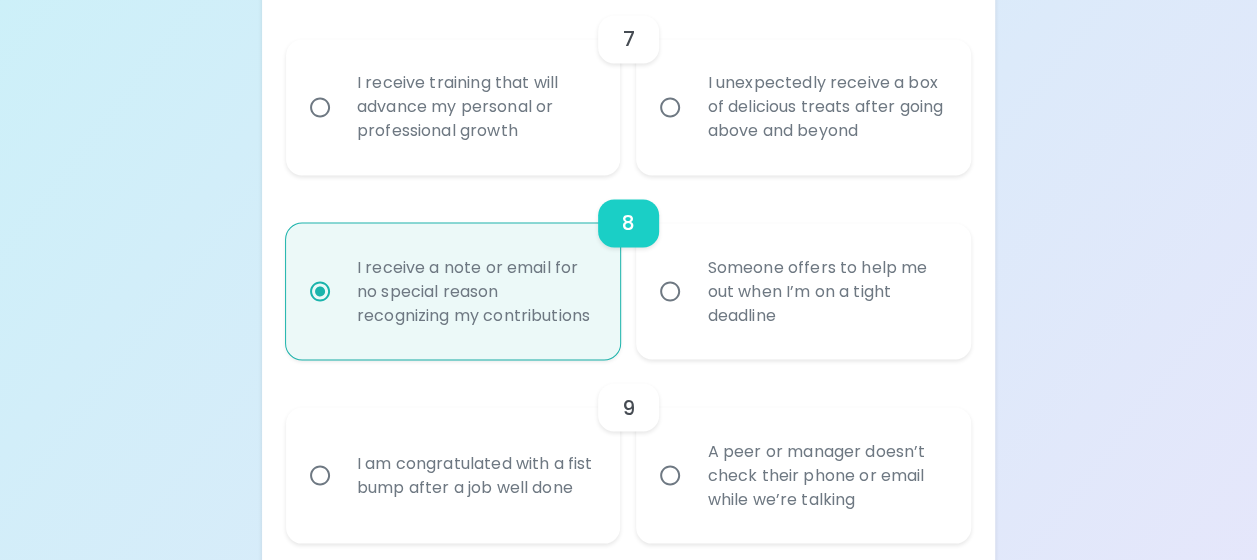 radio on "false" 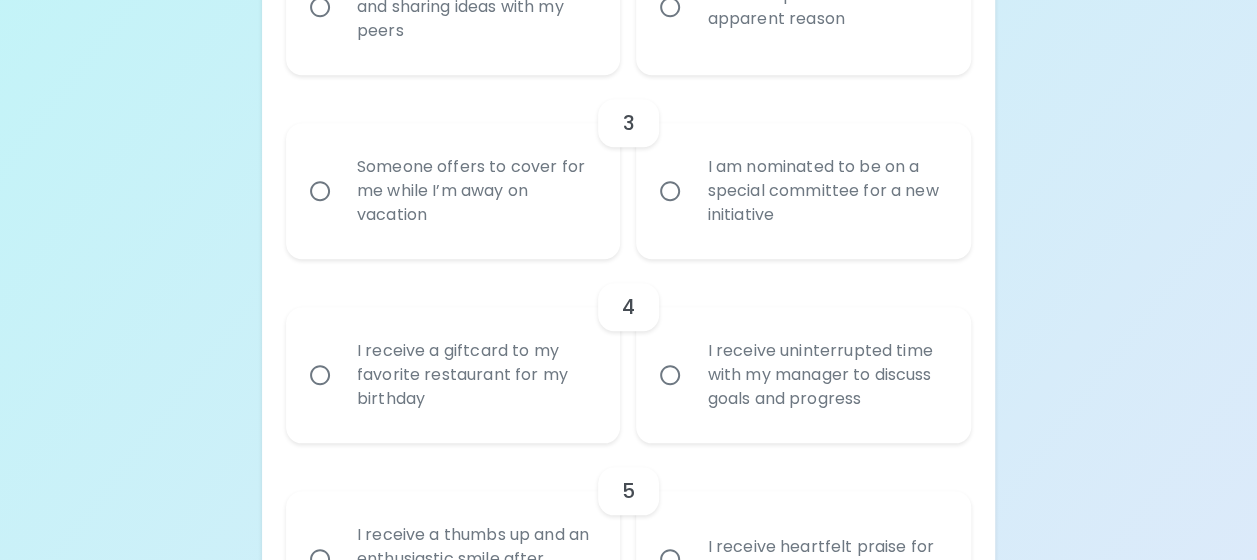 scroll, scrollTop: 396, scrollLeft: 0, axis: vertical 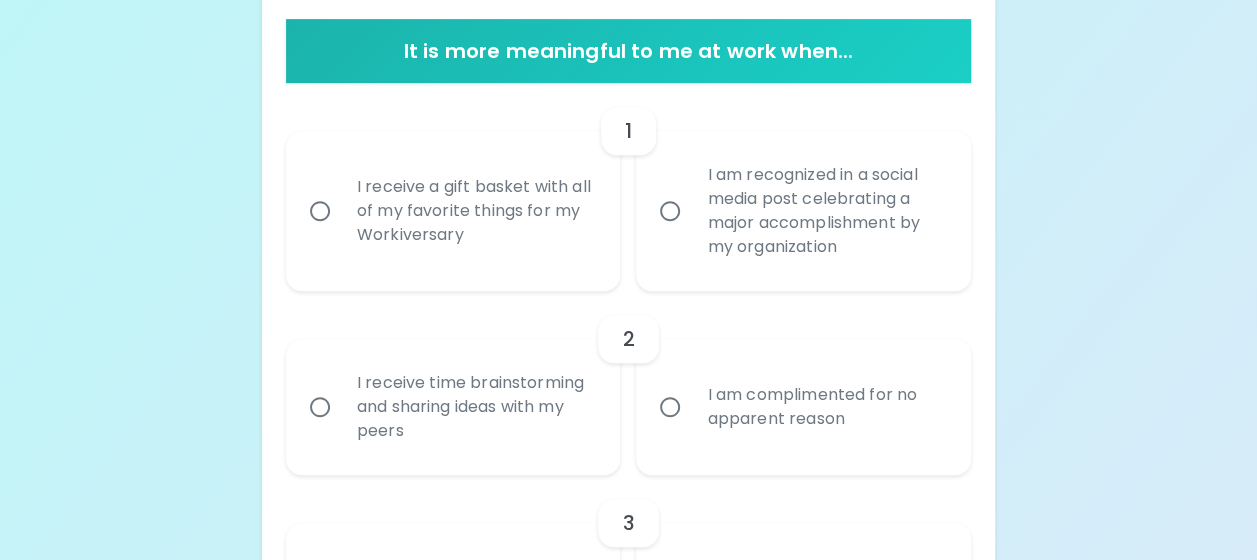 radio on "true" 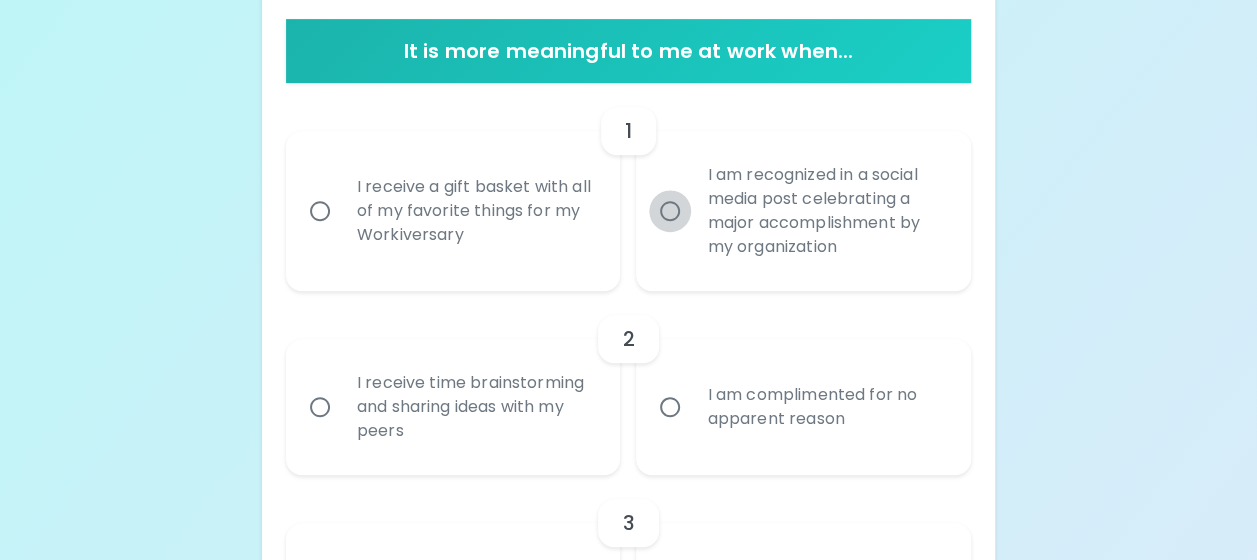 click on "I am recognized in a social media post celebrating a major accomplishment by my organization" at bounding box center (670, 211) 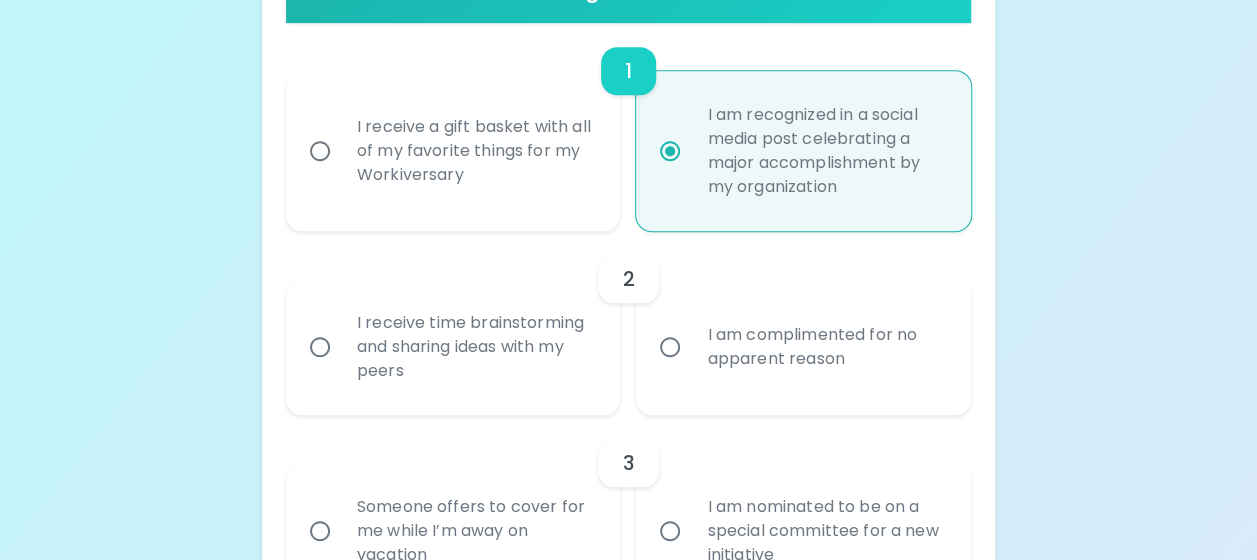 scroll, scrollTop: 556, scrollLeft: 0, axis: vertical 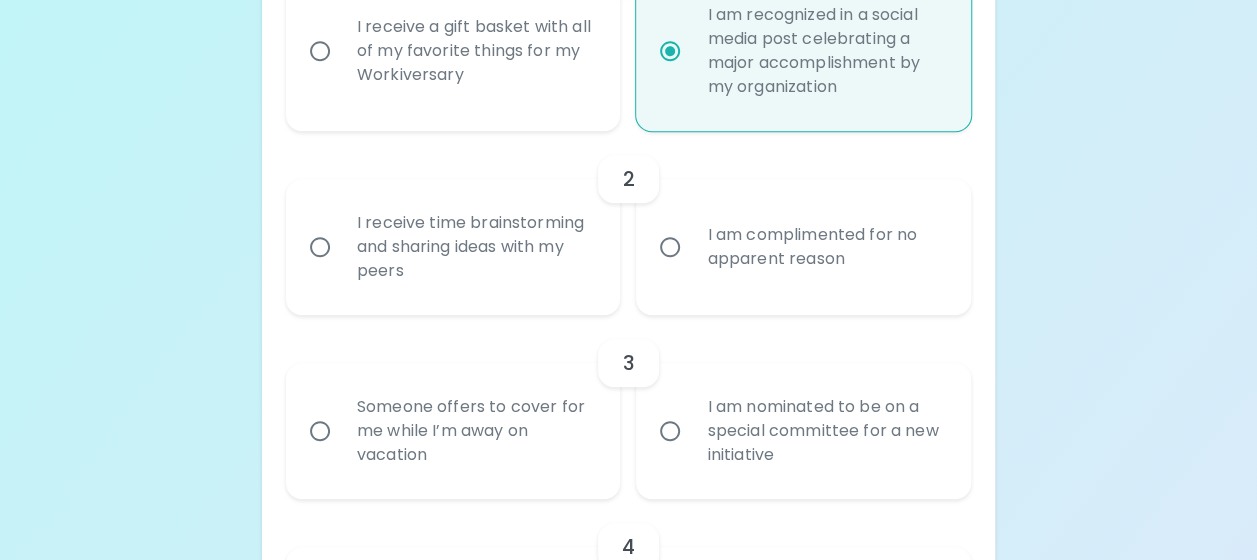 radio on "true" 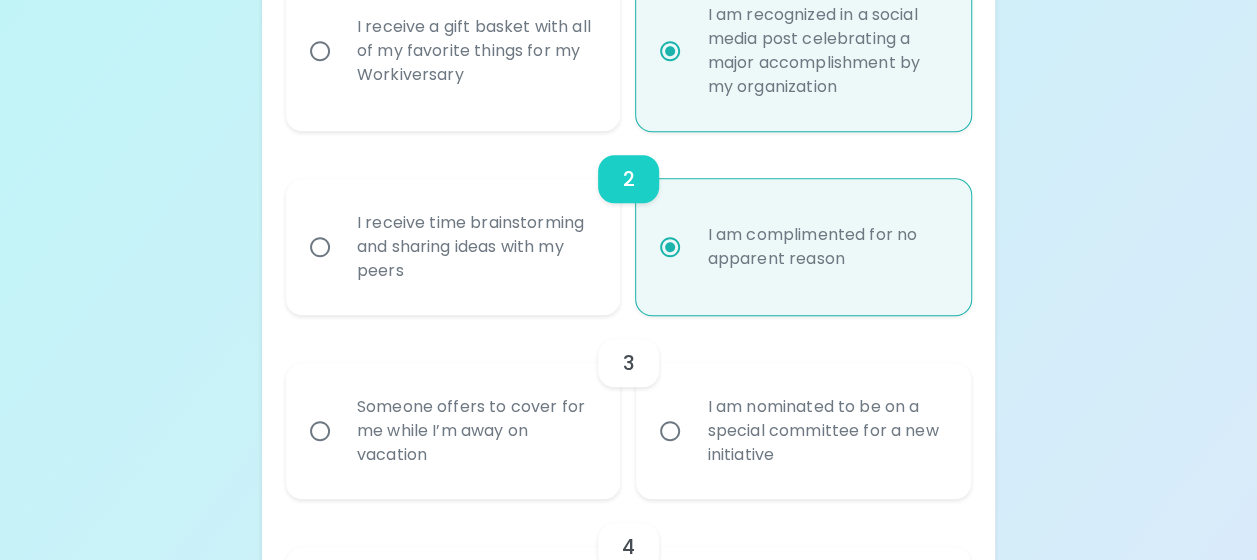 scroll, scrollTop: 716, scrollLeft: 0, axis: vertical 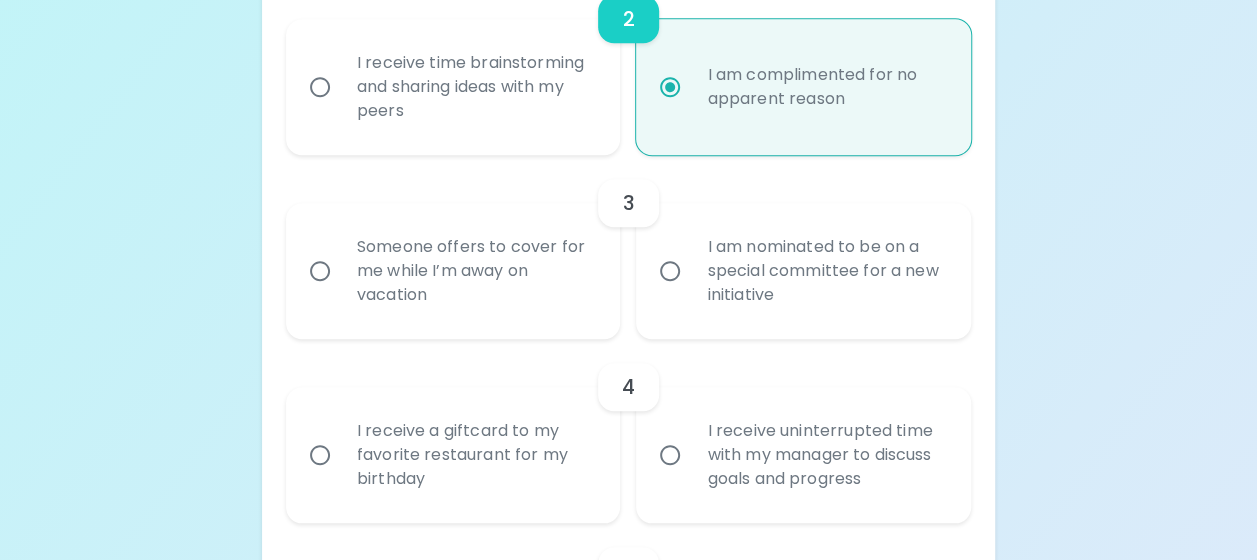 radio on "true" 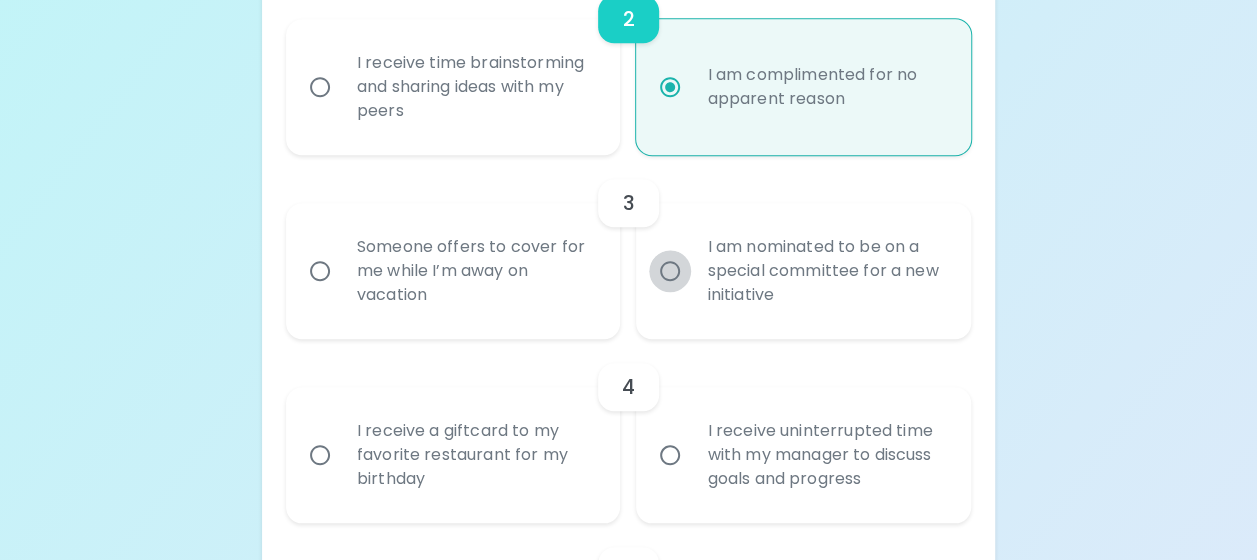 click on "I am nominated to be on a special committee for a new initiative" at bounding box center [670, 271] 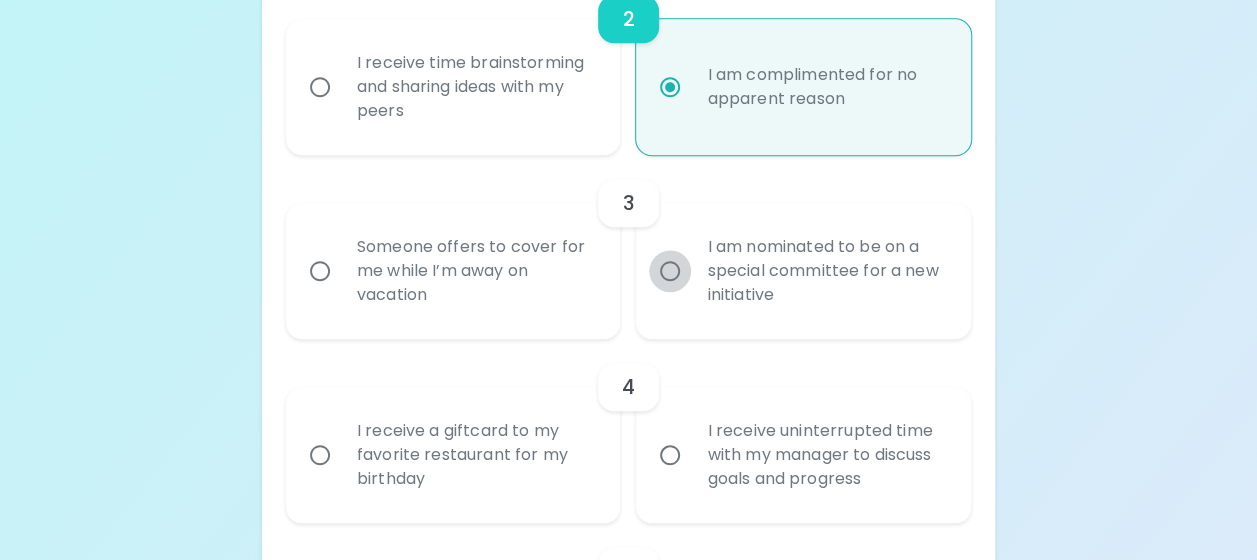 radio on "false" 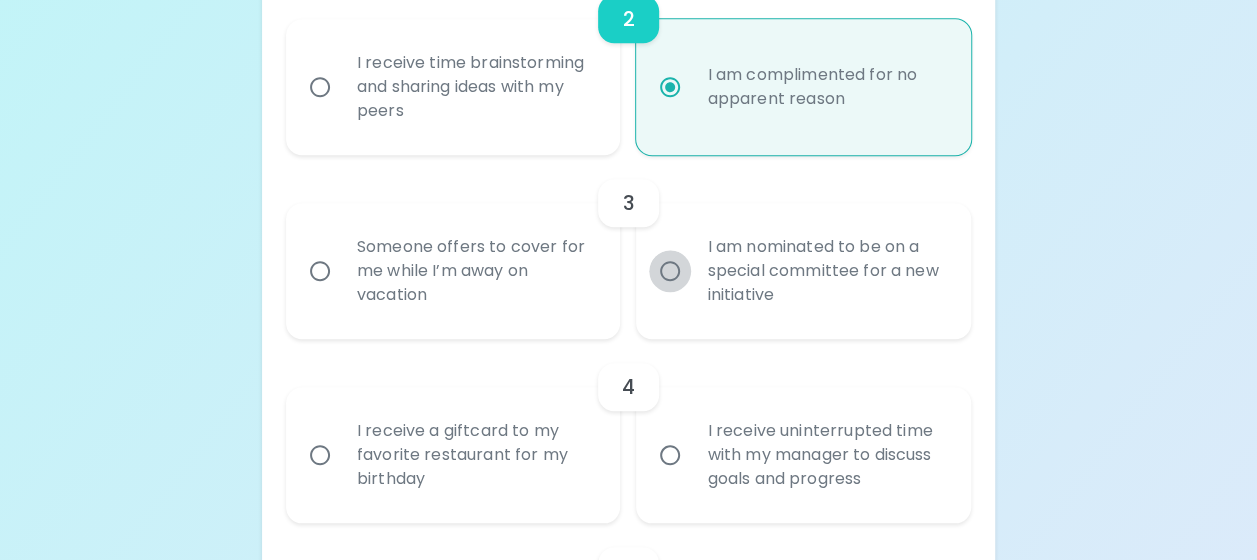 scroll, scrollTop: 876, scrollLeft: 0, axis: vertical 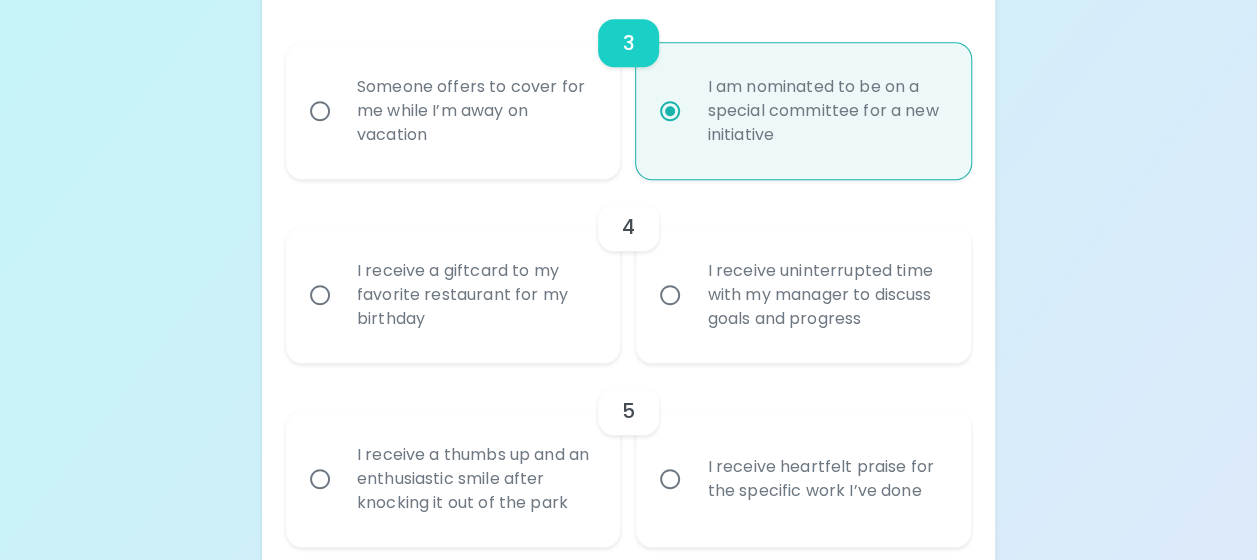 radio on "true" 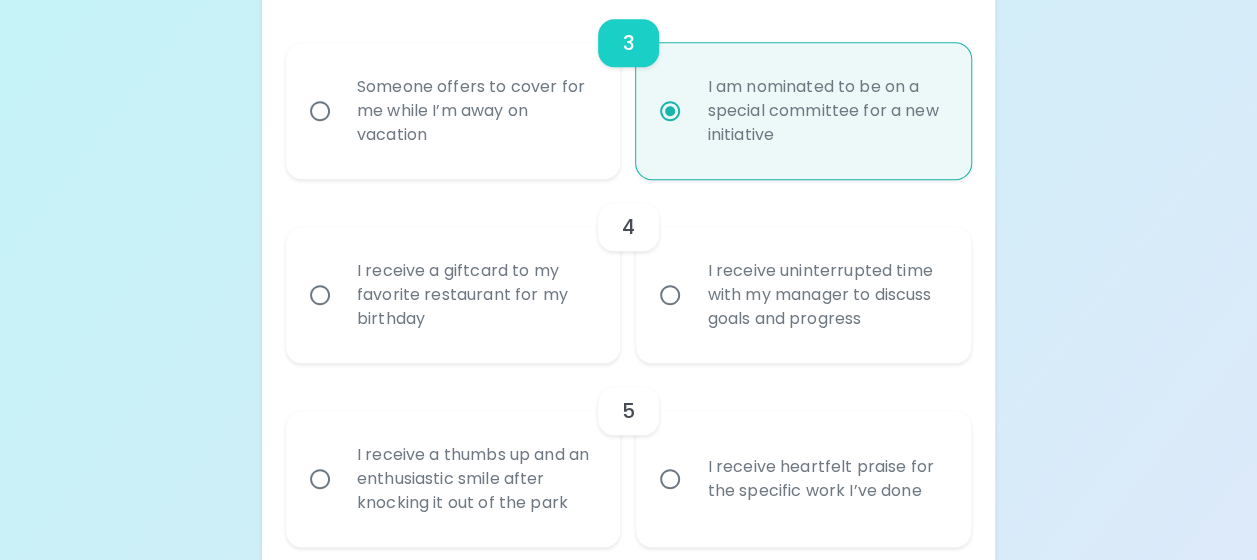 radio on "false" 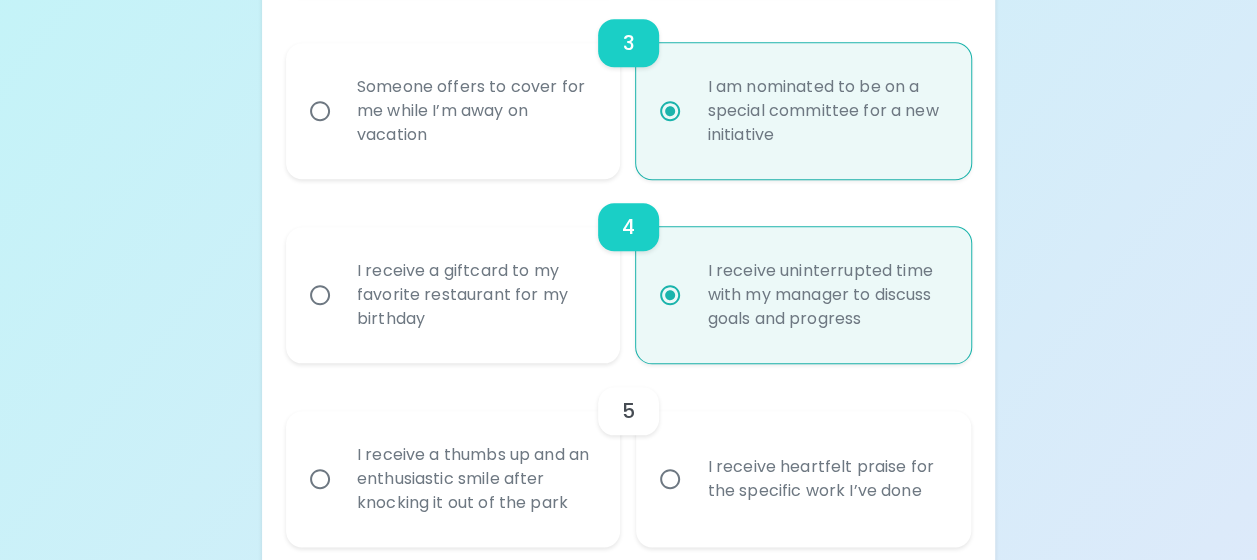 scroll, scrollTop: 1036, scrollLeft: 0, axis: vertical 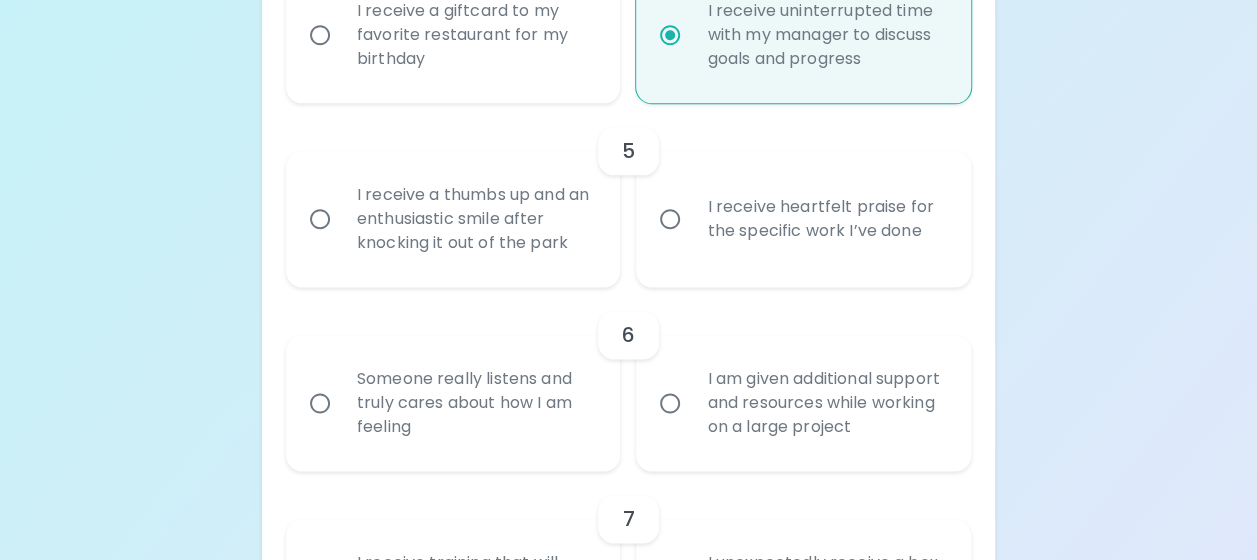 radio on "true" 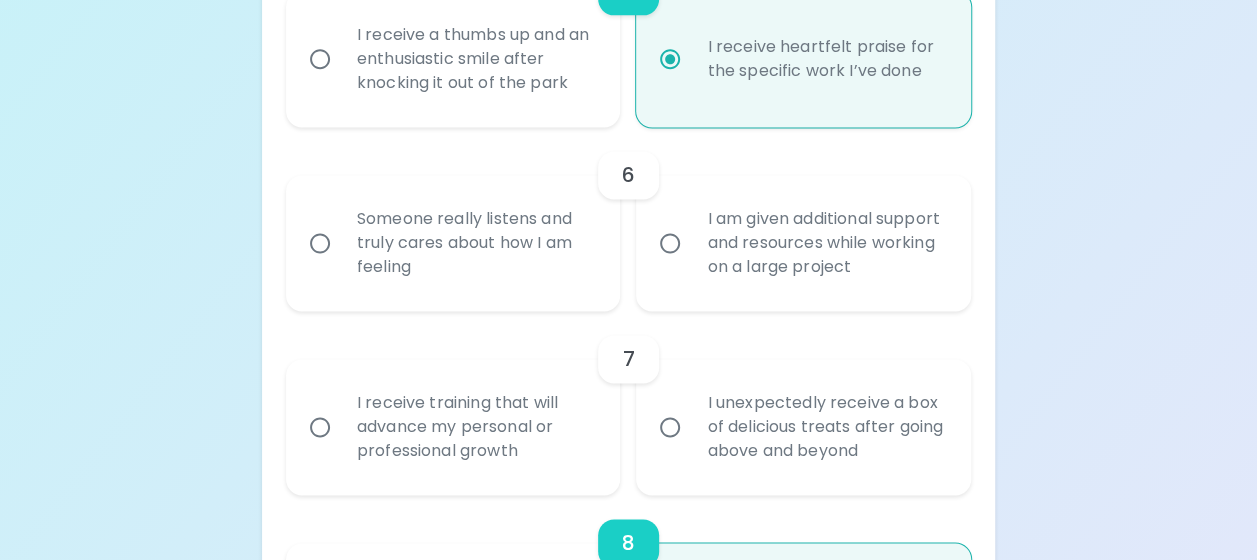 radio on "true" 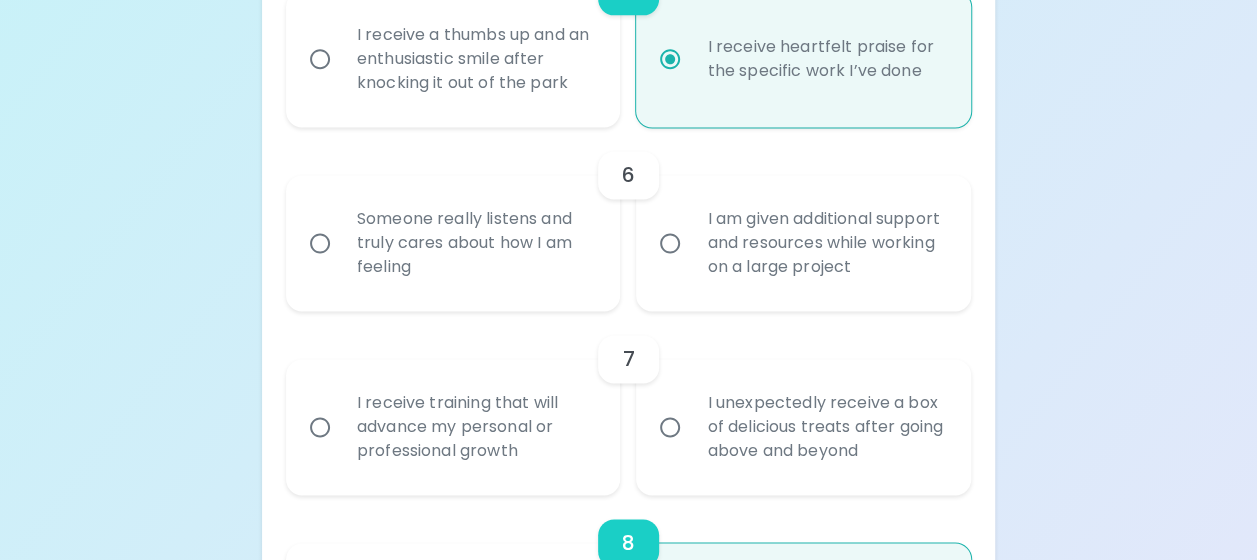 radio on "false" 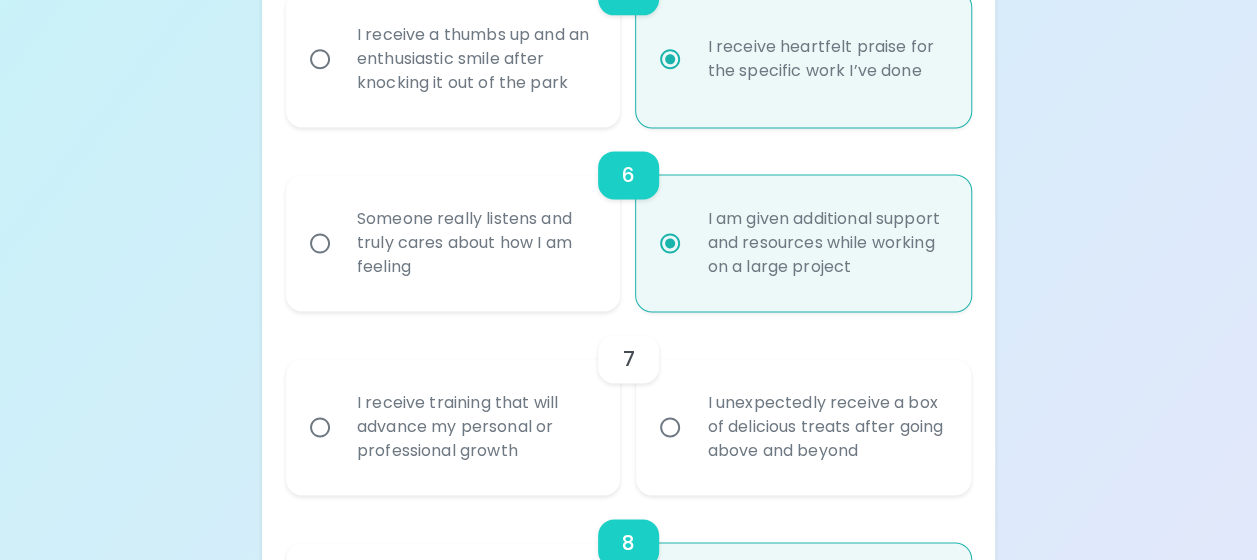 scroll, scrollTop: 1456, scrollLeft: 0, axis: vertical 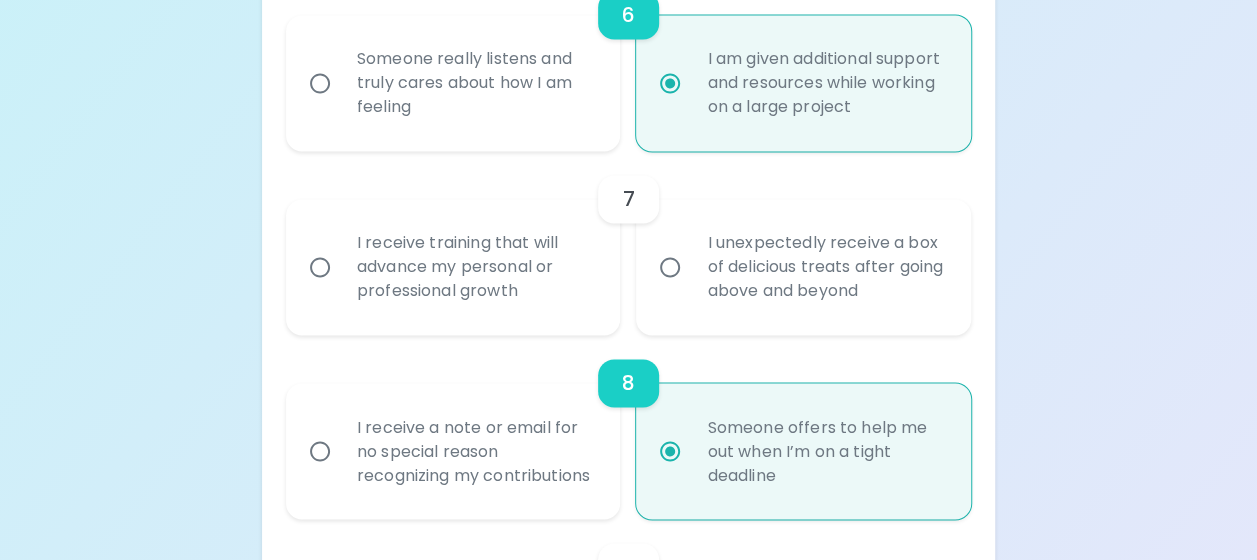 radio on "true" 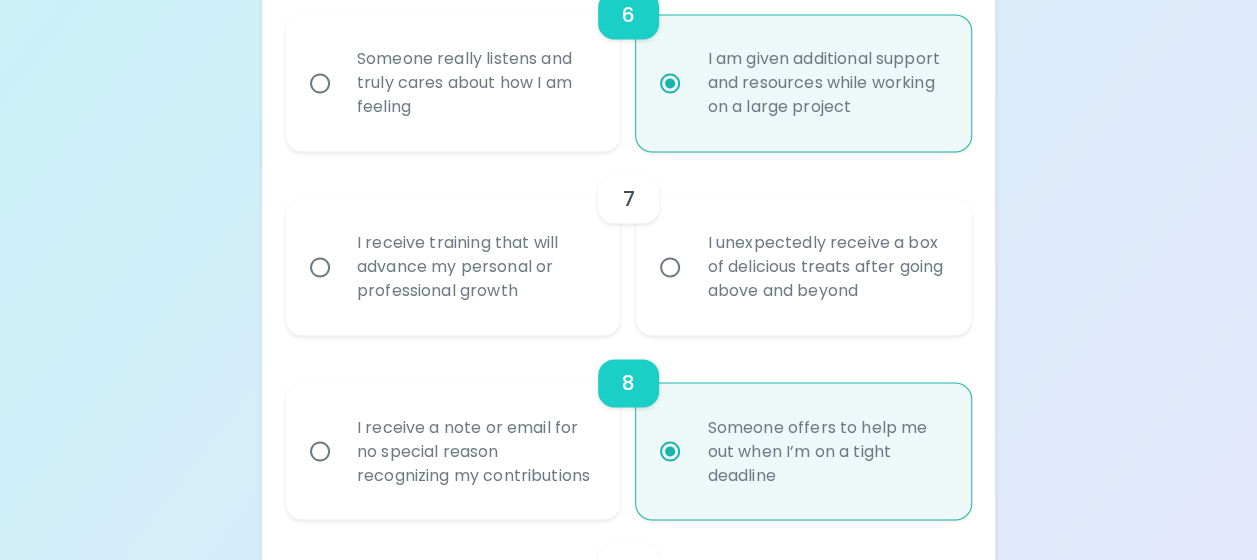 radio on "false" 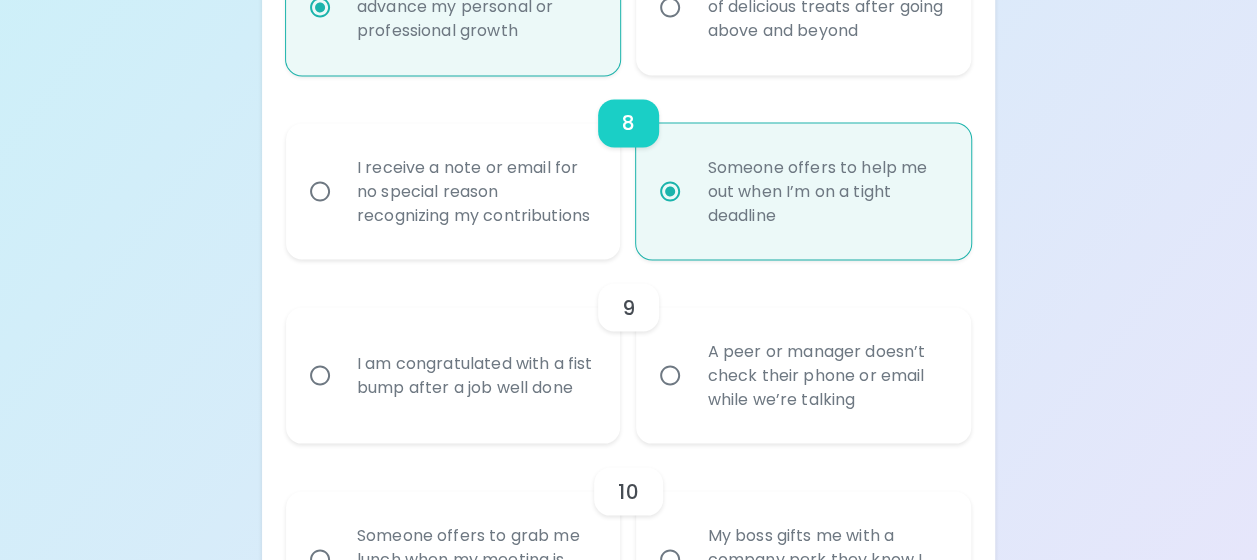 scroll, scrollTop: 1816, scrollLeft: 0, axis: vertical 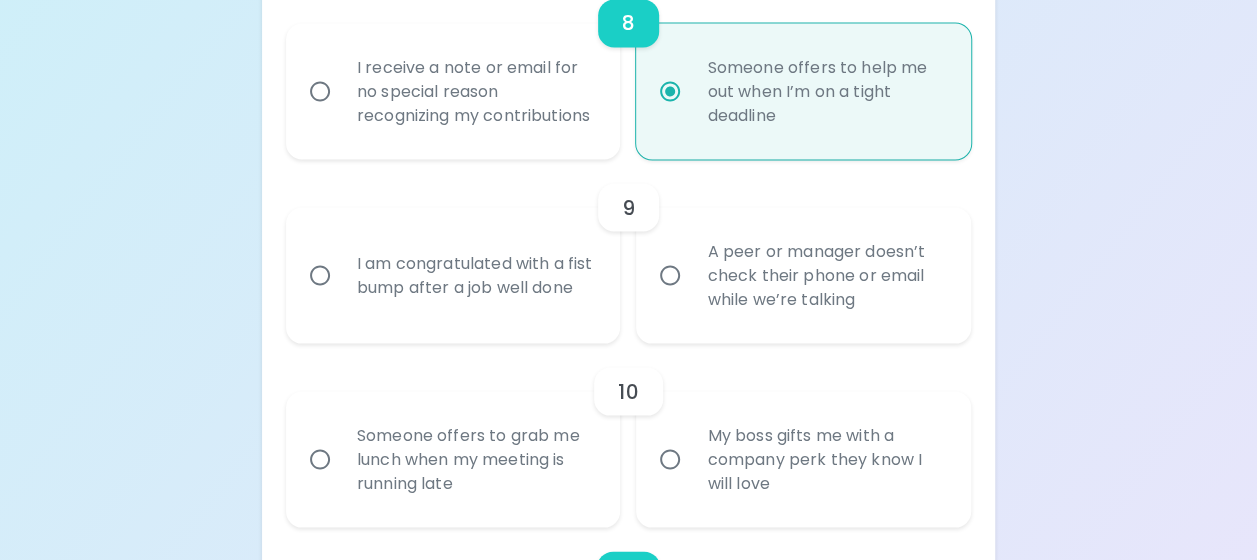 radio on "true" 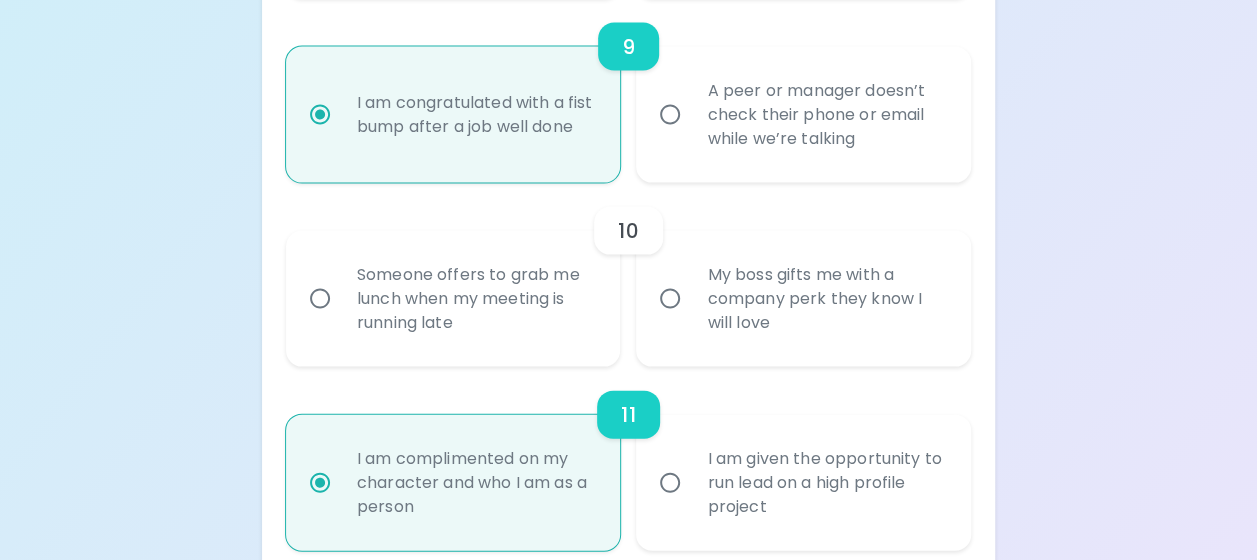 scroll, scrollTop: 2076, scrollLeft: 0, axis: vertical 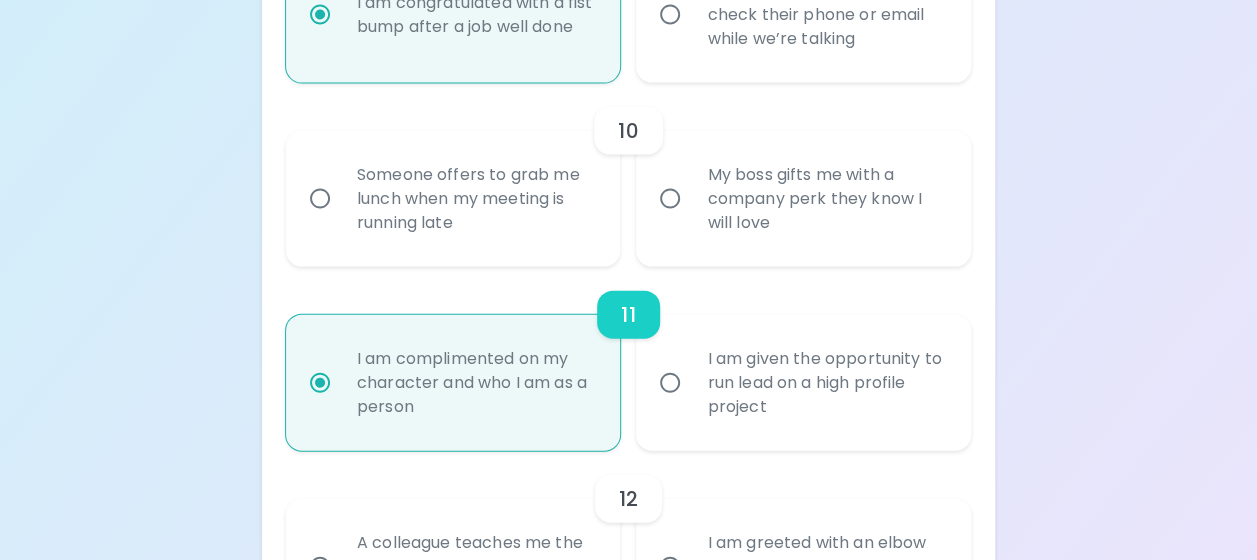 radio on "true" 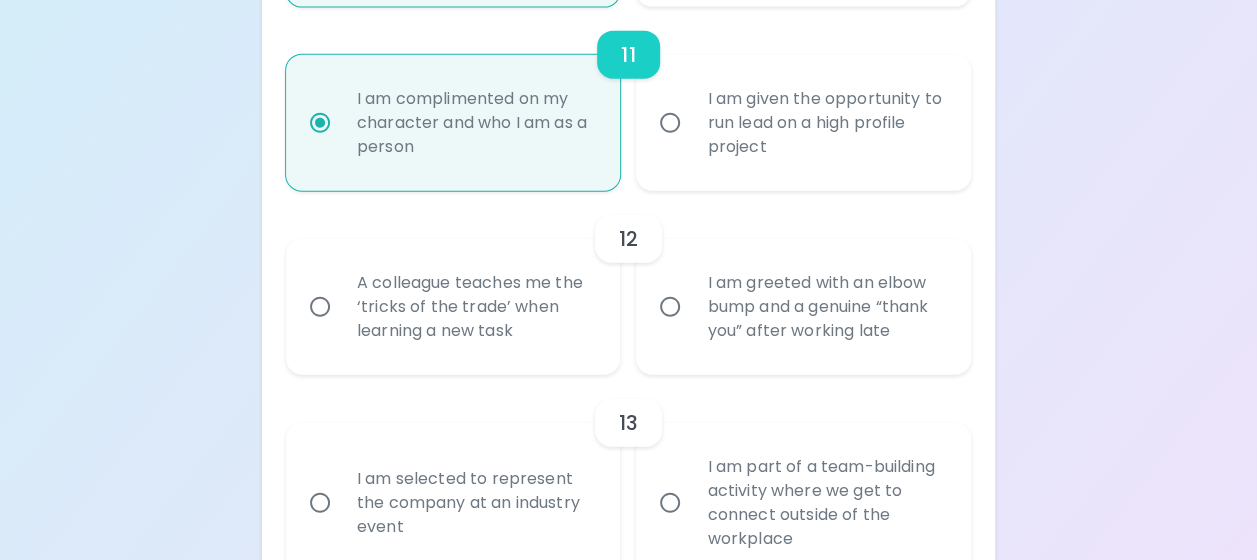 scroll, scrollTop: 2436, scrollLeft: 0, axis: vertical 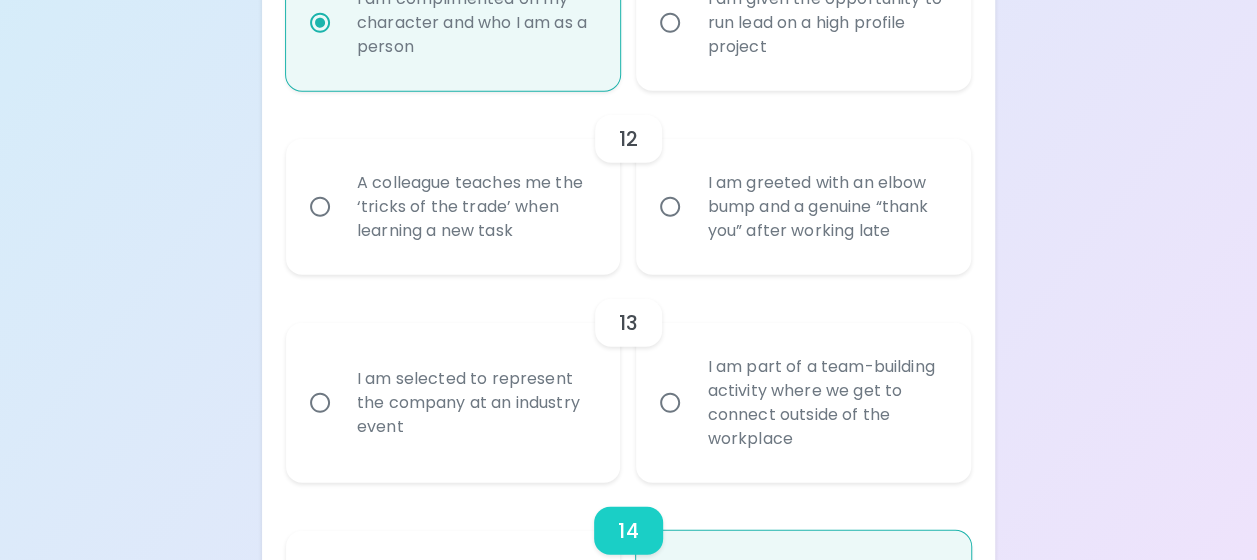 radio on "true" 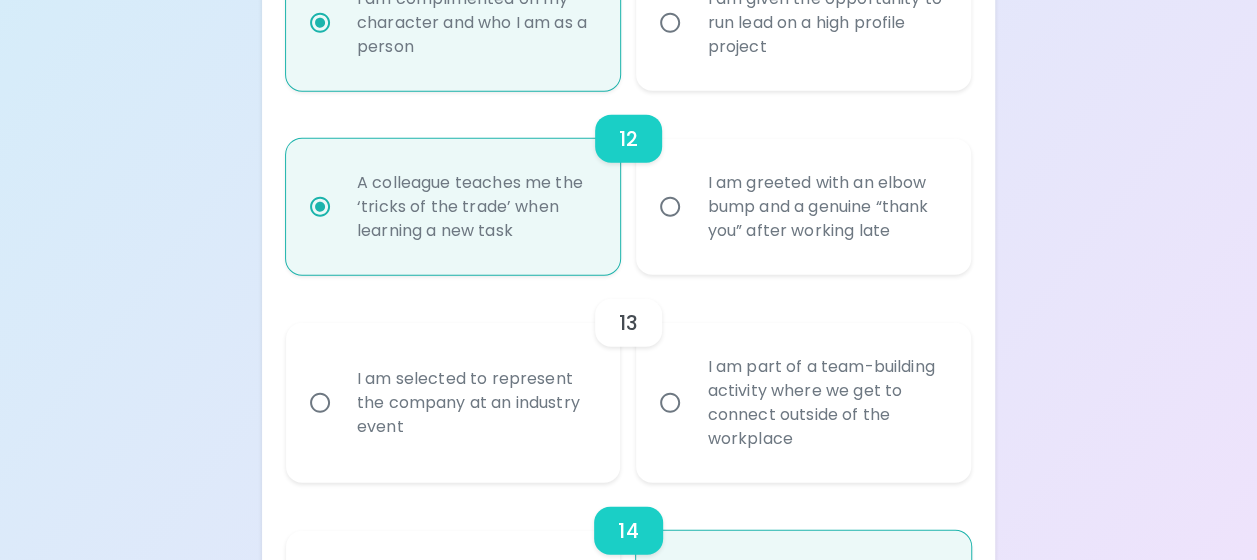 scroll, scrollTop: 2596, scrollLeft: 0, axis: vertical 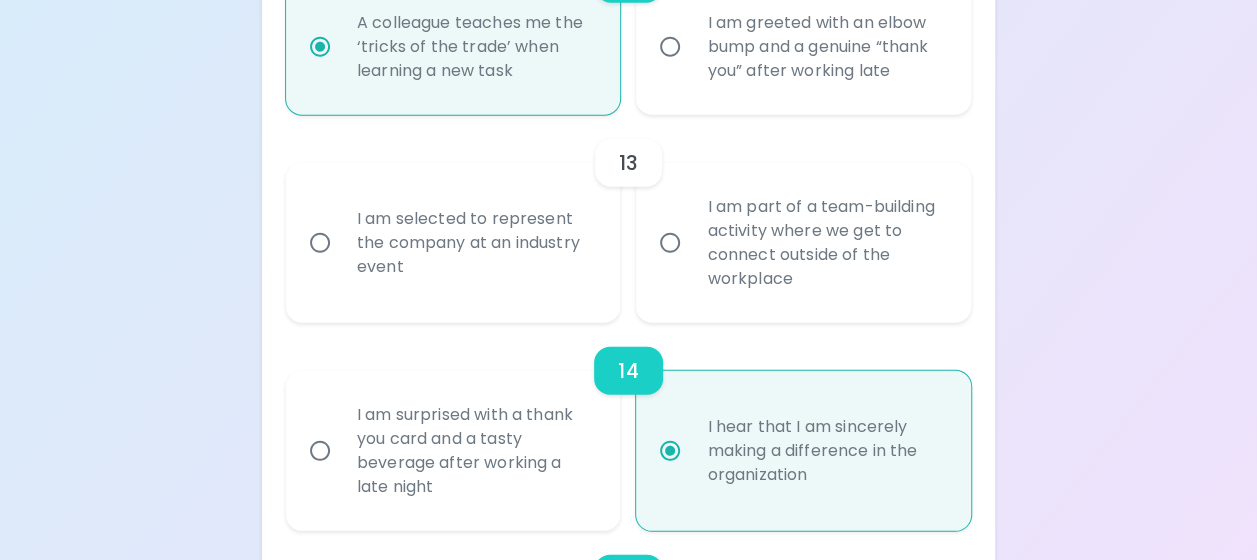 radio on "true" 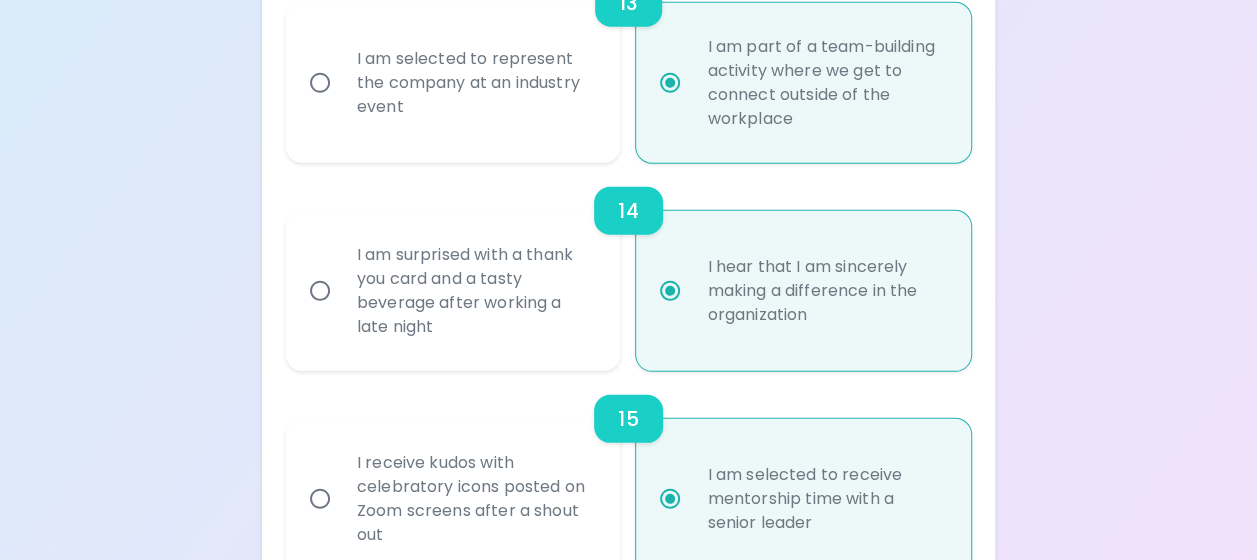 scroll, scrollTop: 2896, scrollLeft: 0, axis: vertical 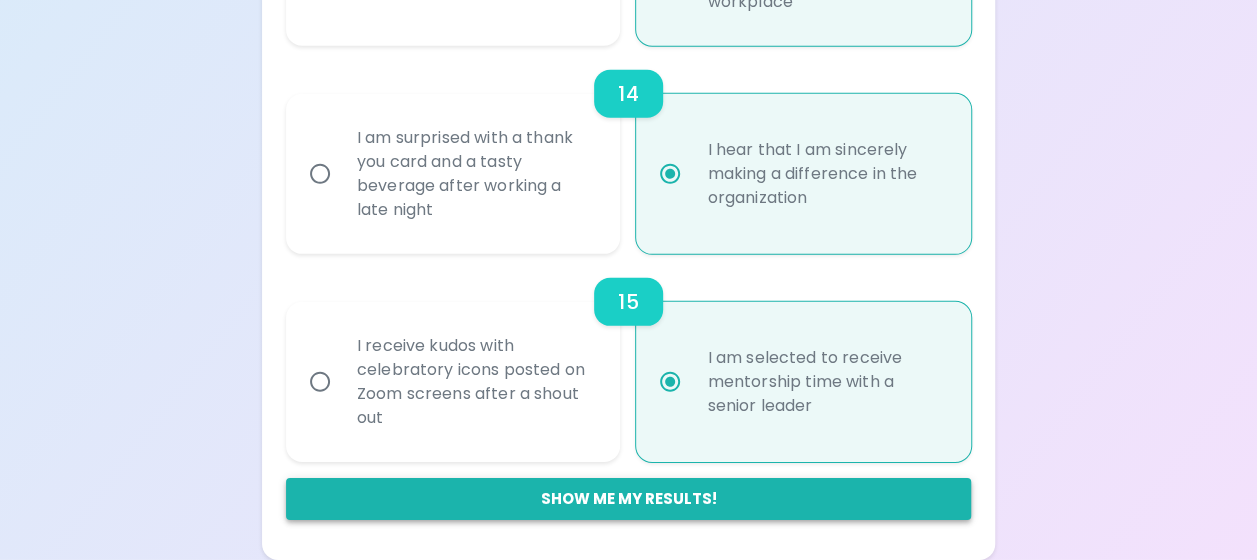 radio on "true" 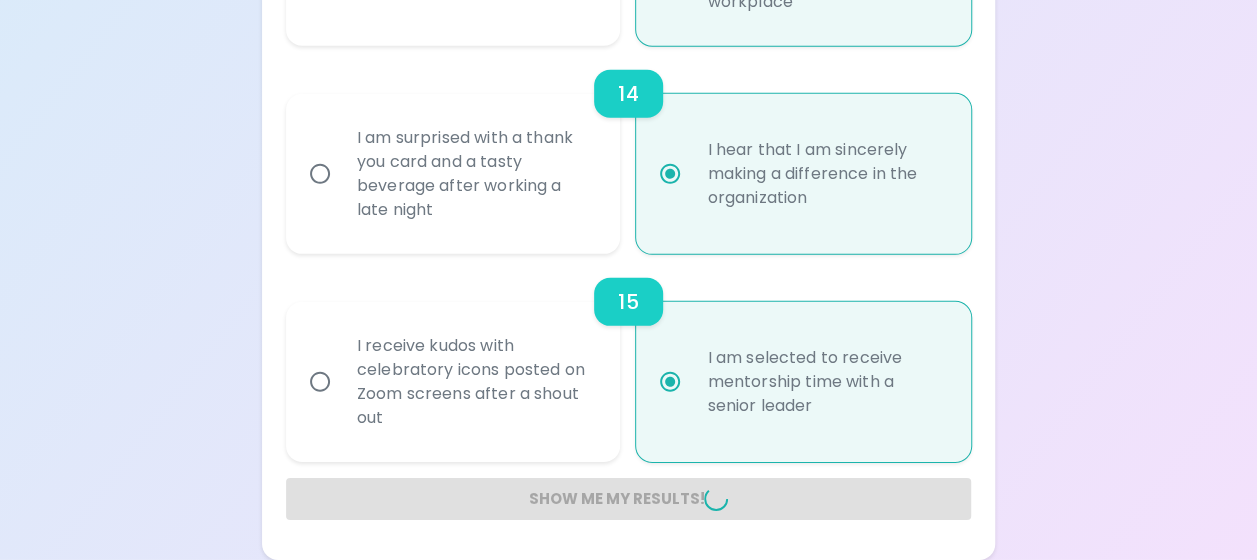 radio on "false" 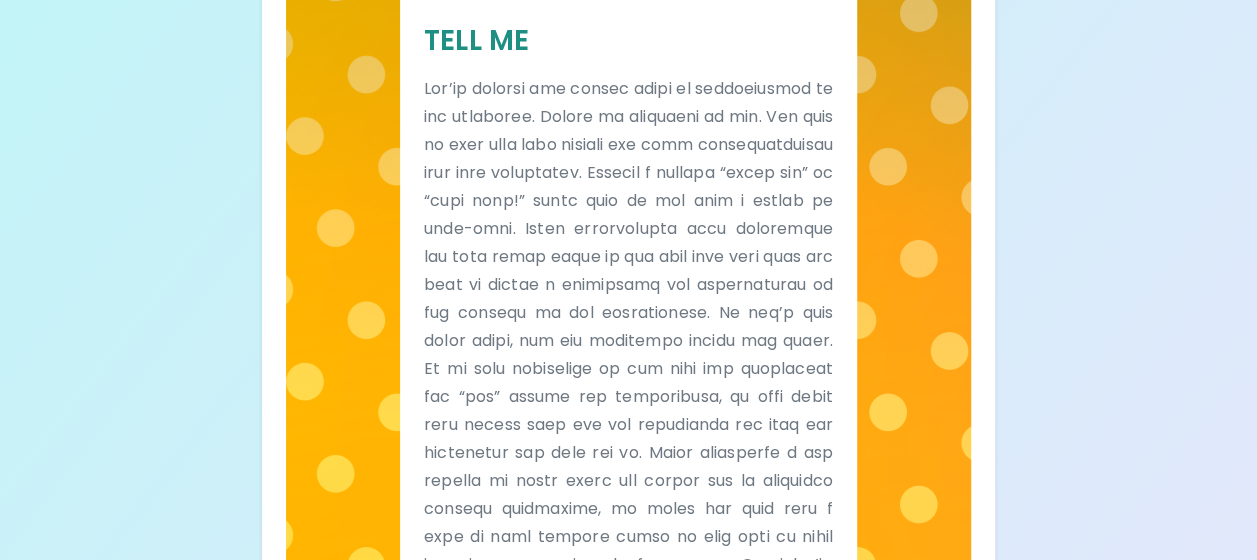 scroll, scrollTop: 0, scrollLeft: 0, axis: both 